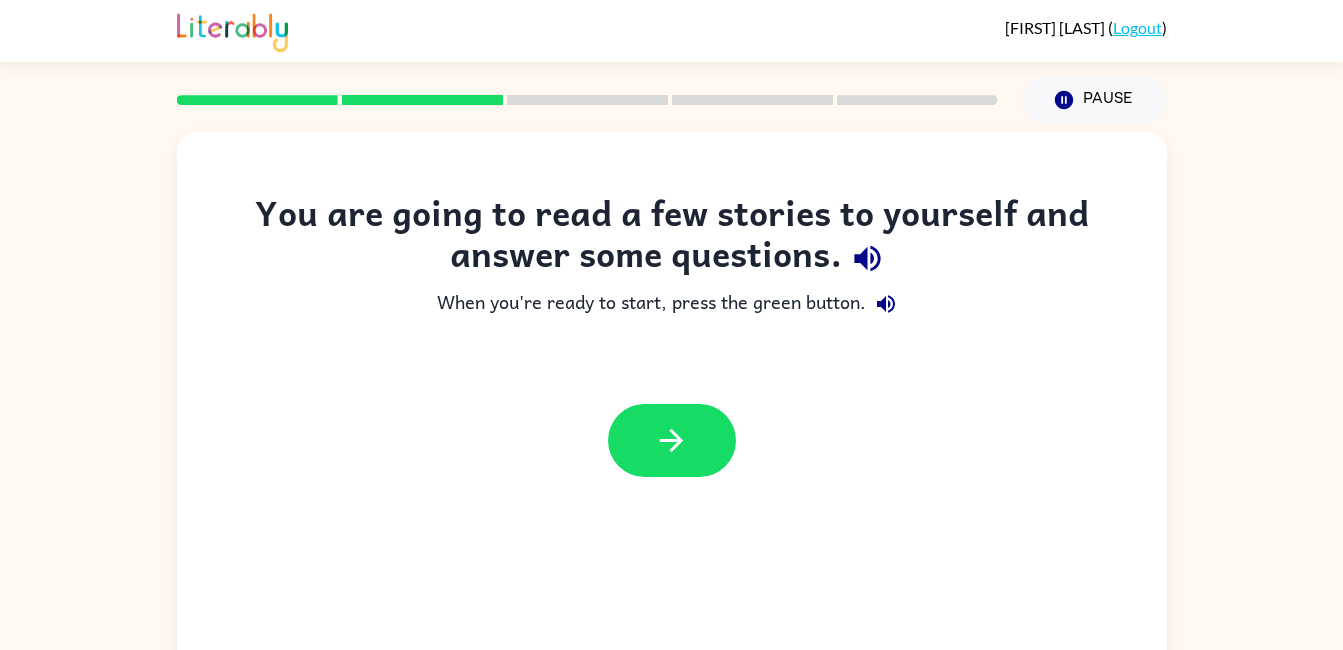 scroll, scrollTop: 0, scrollLeft: 0, axis: both 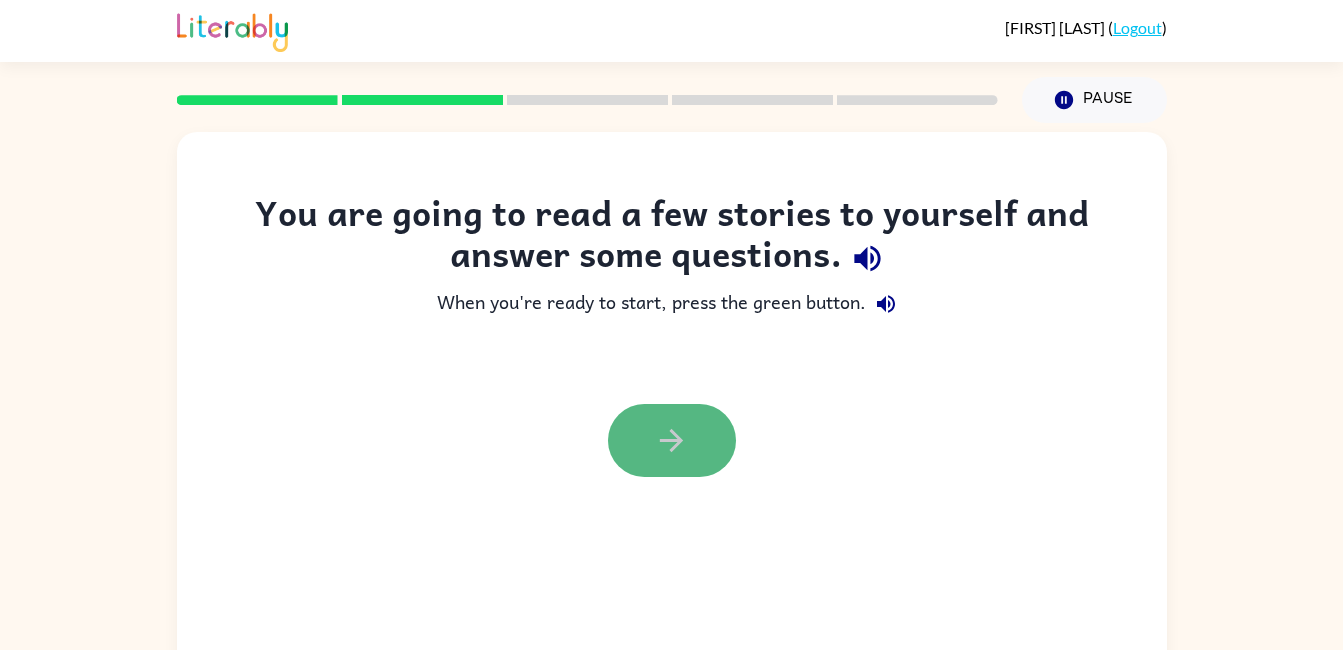 click at bounding box center (672, 440) 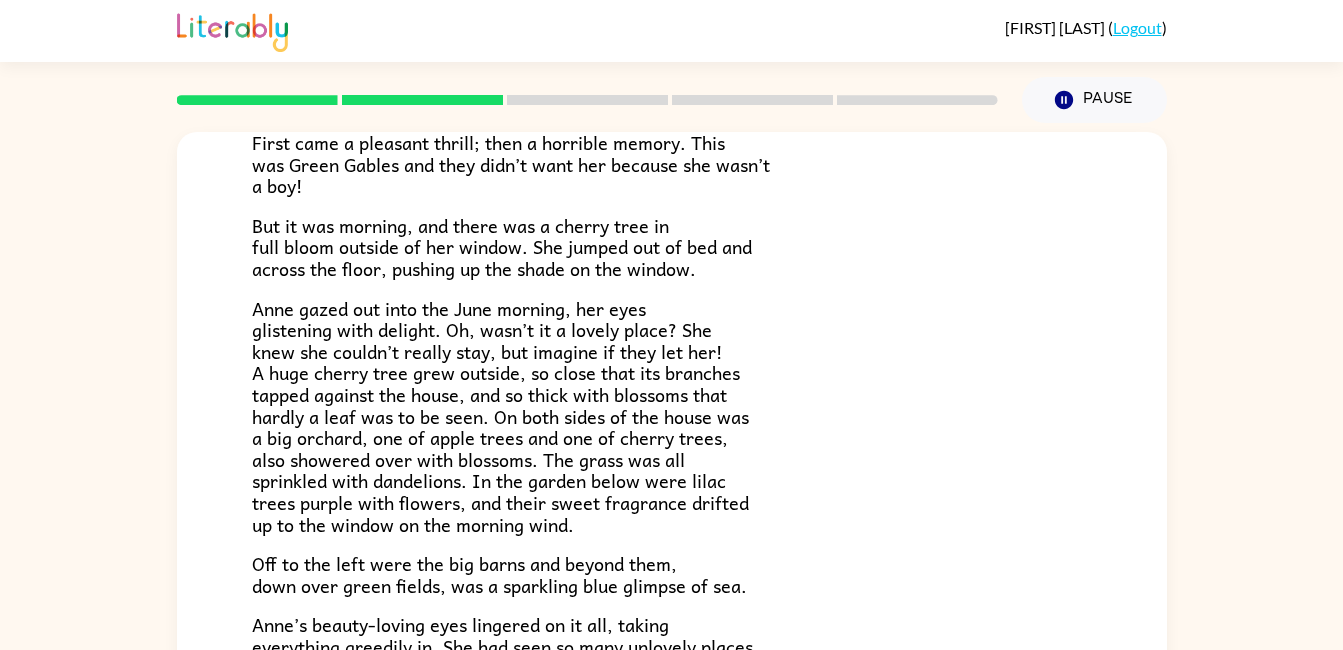 scroll, scrollTop: 483, scrollLeft: 0, axis: vertical 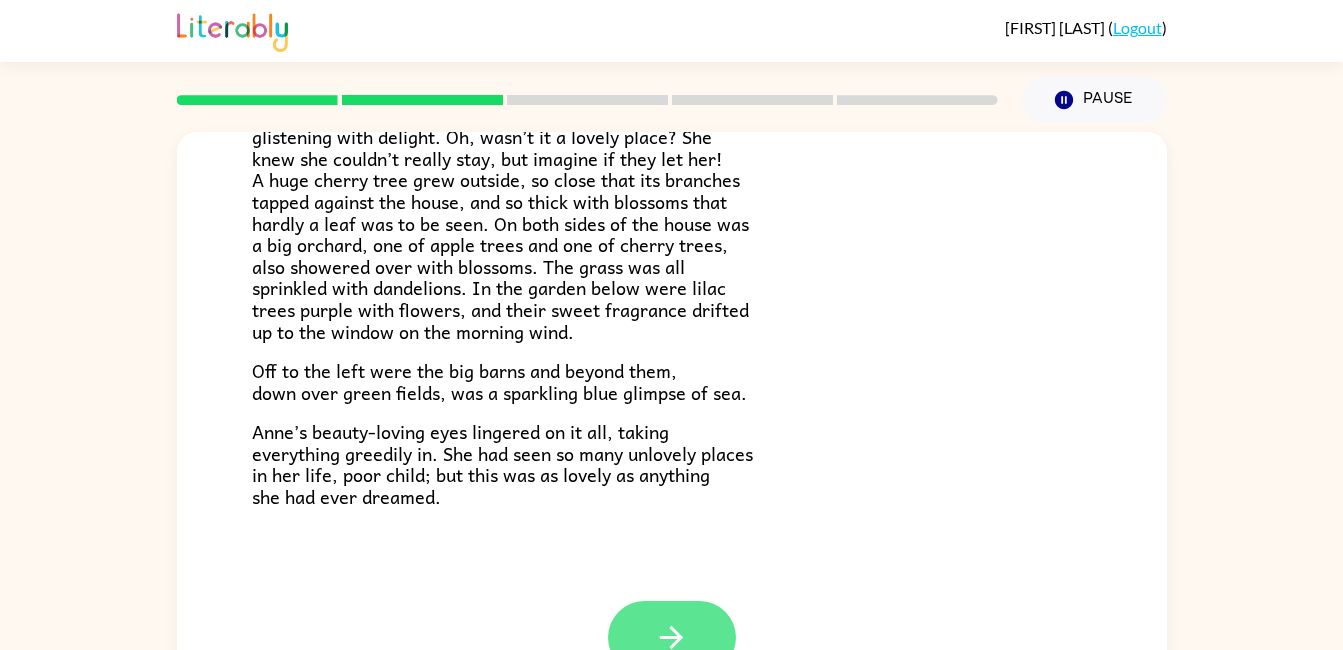 click at bounding box center (672, 637) 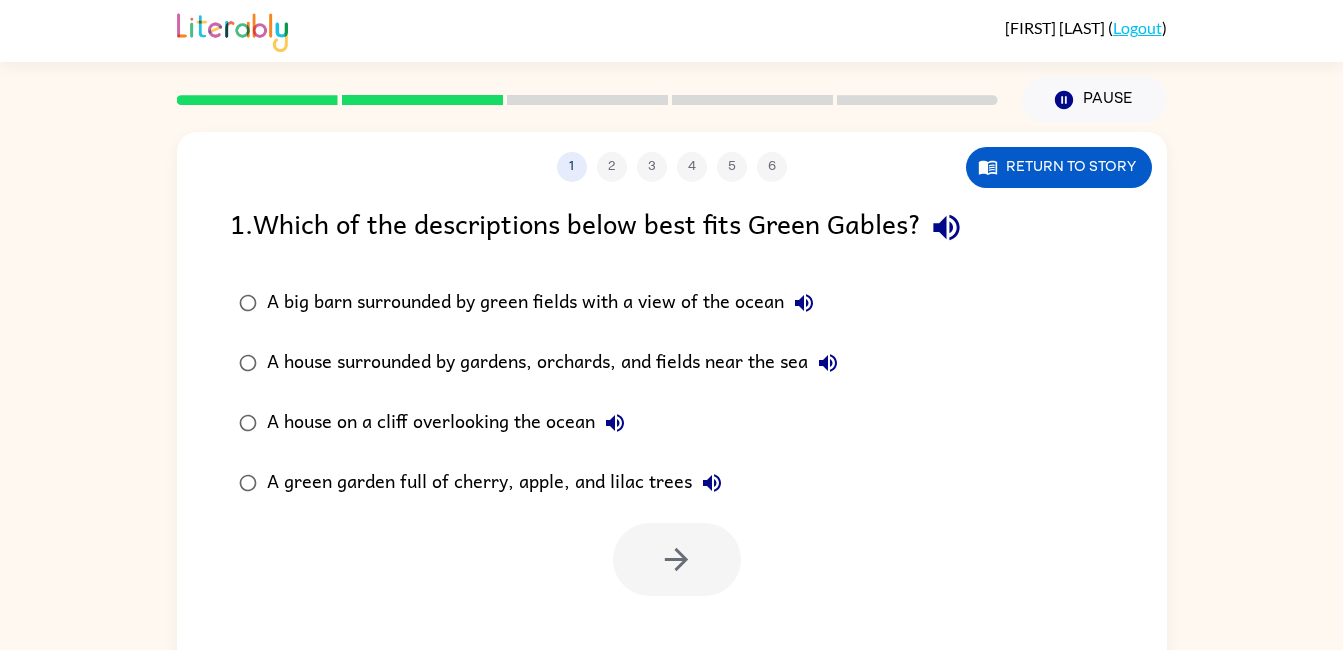 scroll, scrollTop: 0, scrollLeft: 0, axis: both 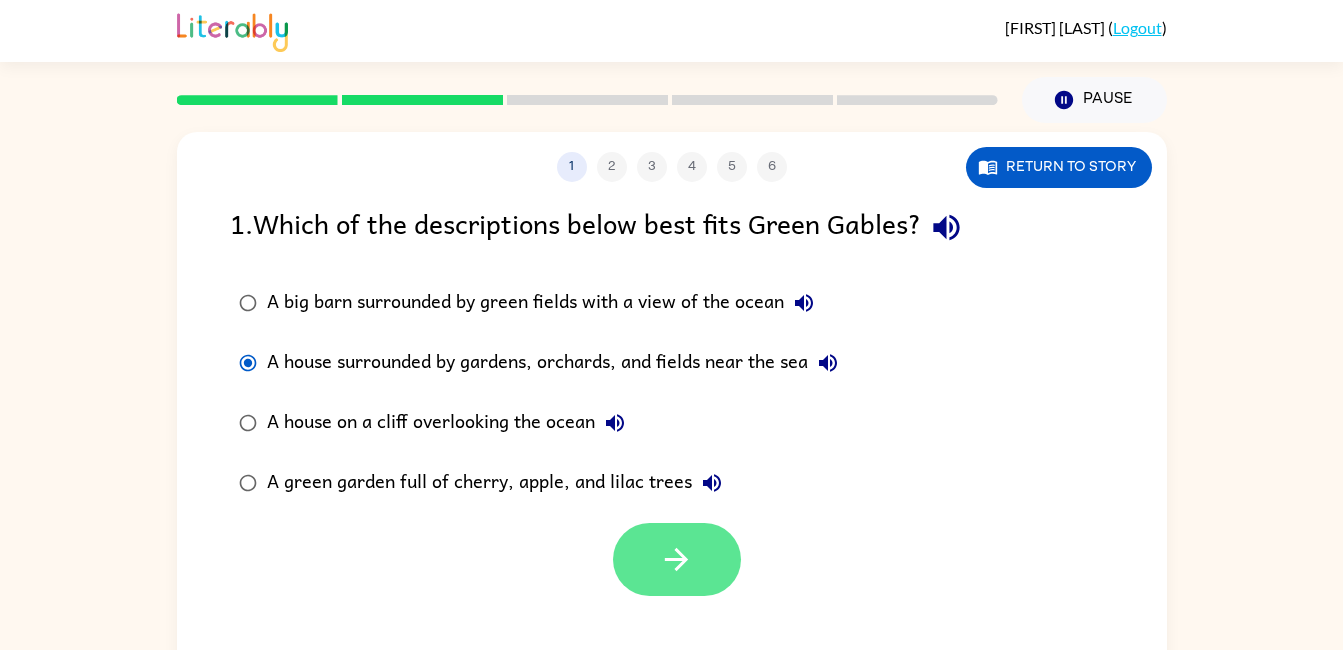 click at bounding box center (677, 559) 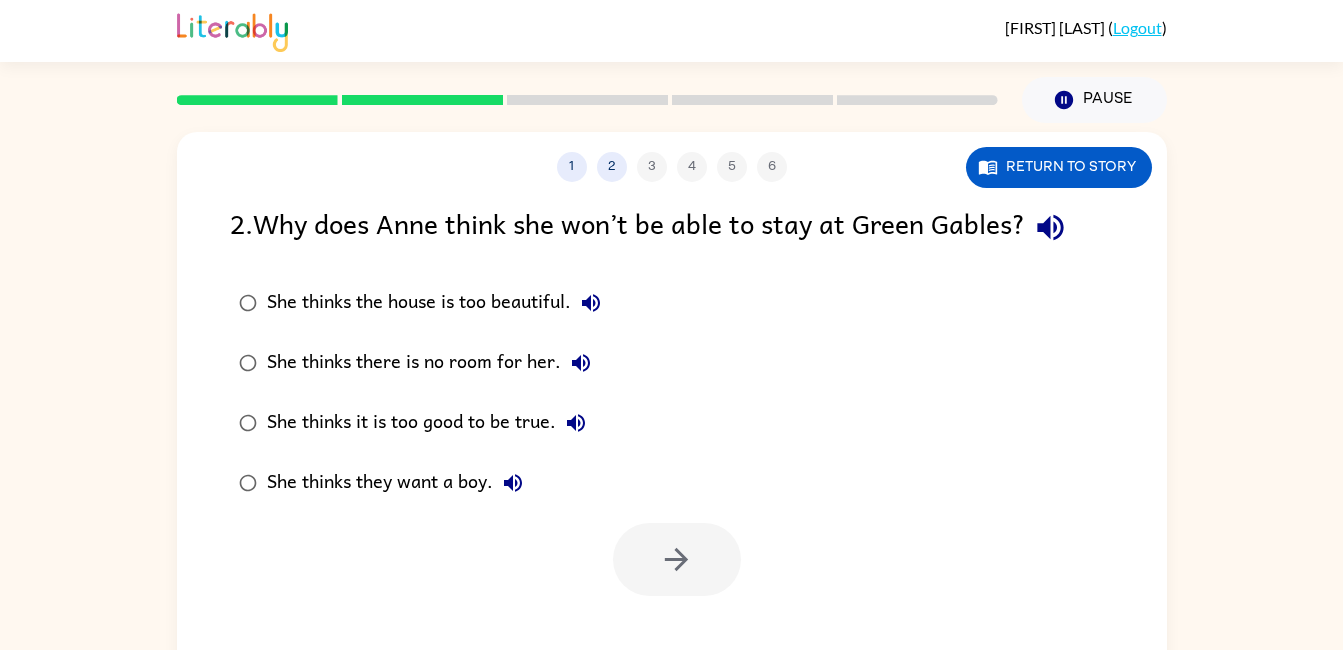 click on "She thinks they want a boy." at bounding box center (439, 303) 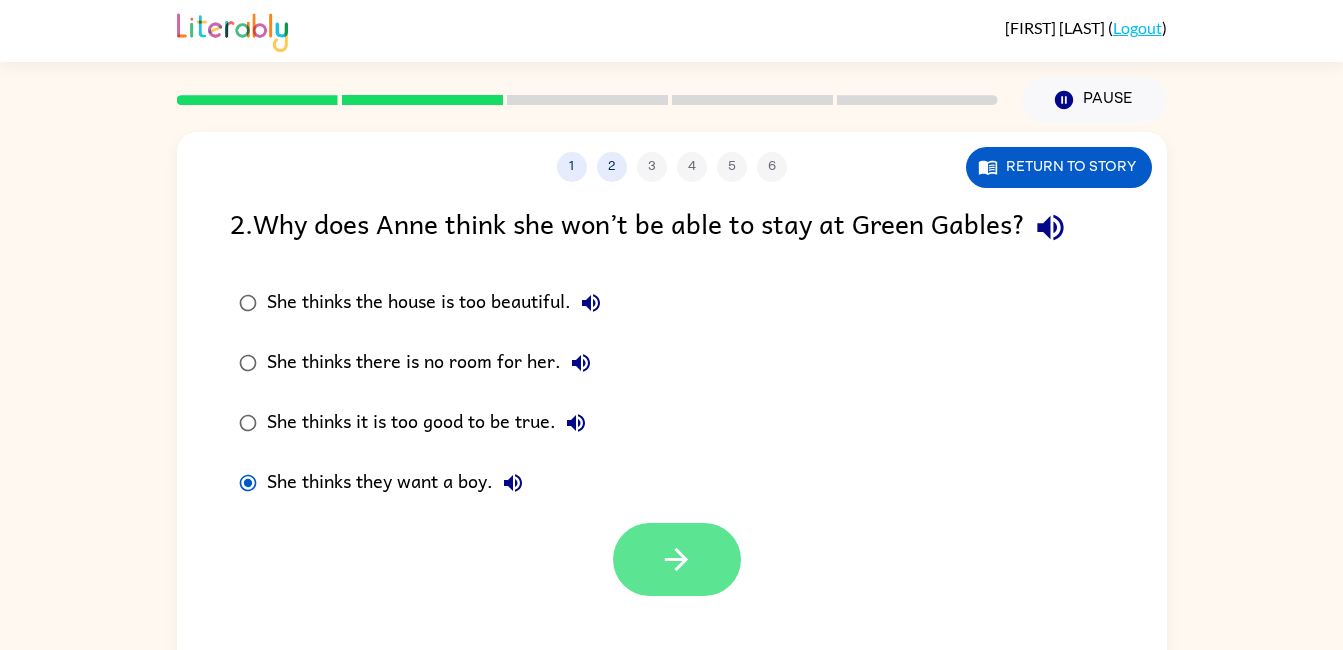 click at bounding box center (677, 559) 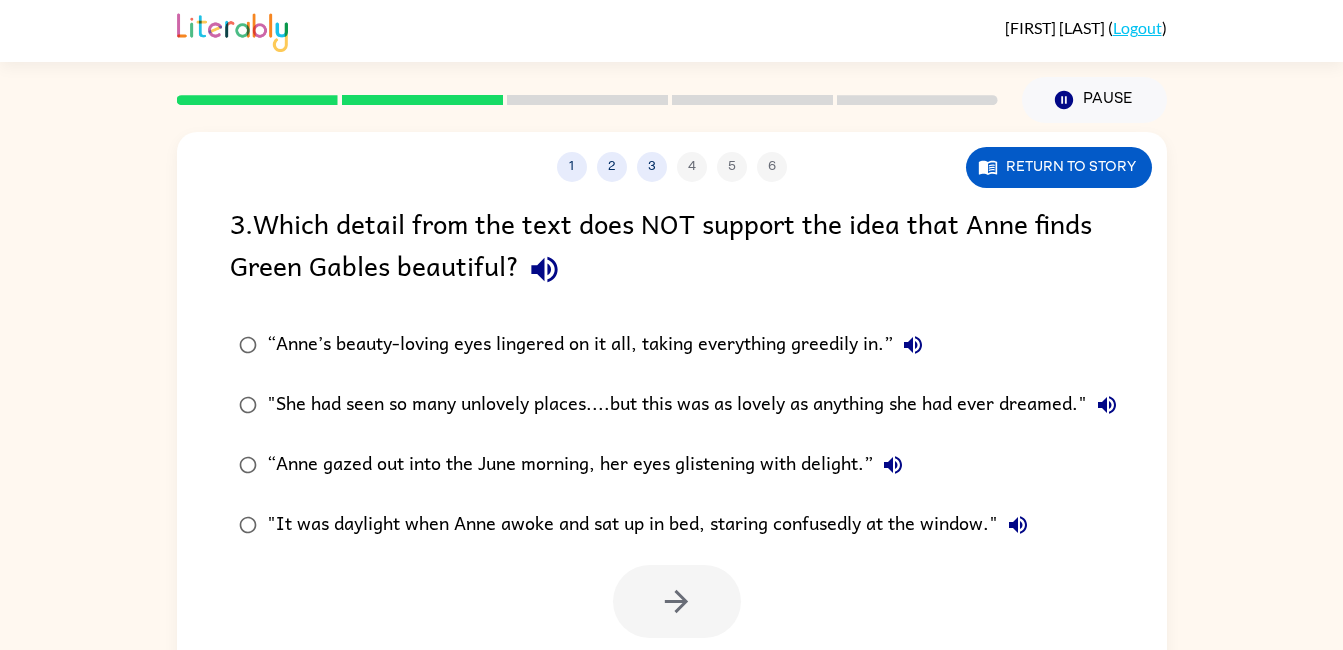 click on ""She had seen so many unlovely places....but this was as lovely as anything she had ever dreamed."" at bounding box center [600, 345] 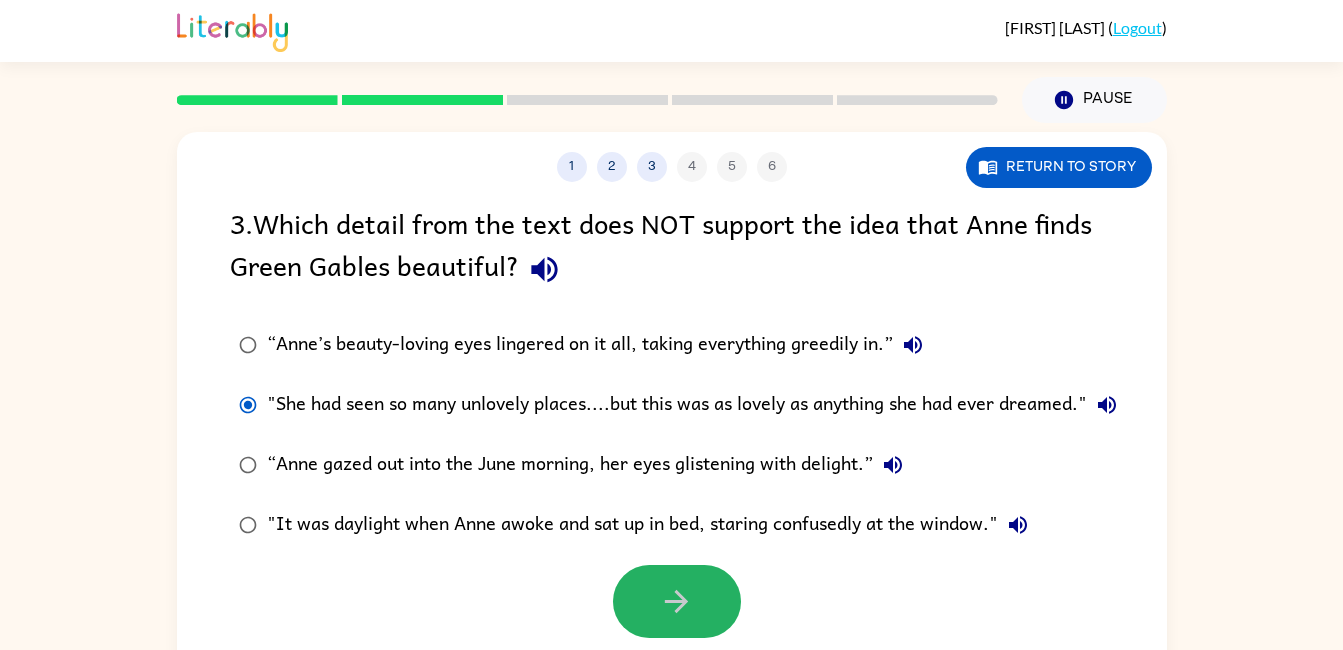 drag, startPoint x: 642, startPoint y: 621, endPoint x: 651, endPoint y: 602, distance: 21.023796 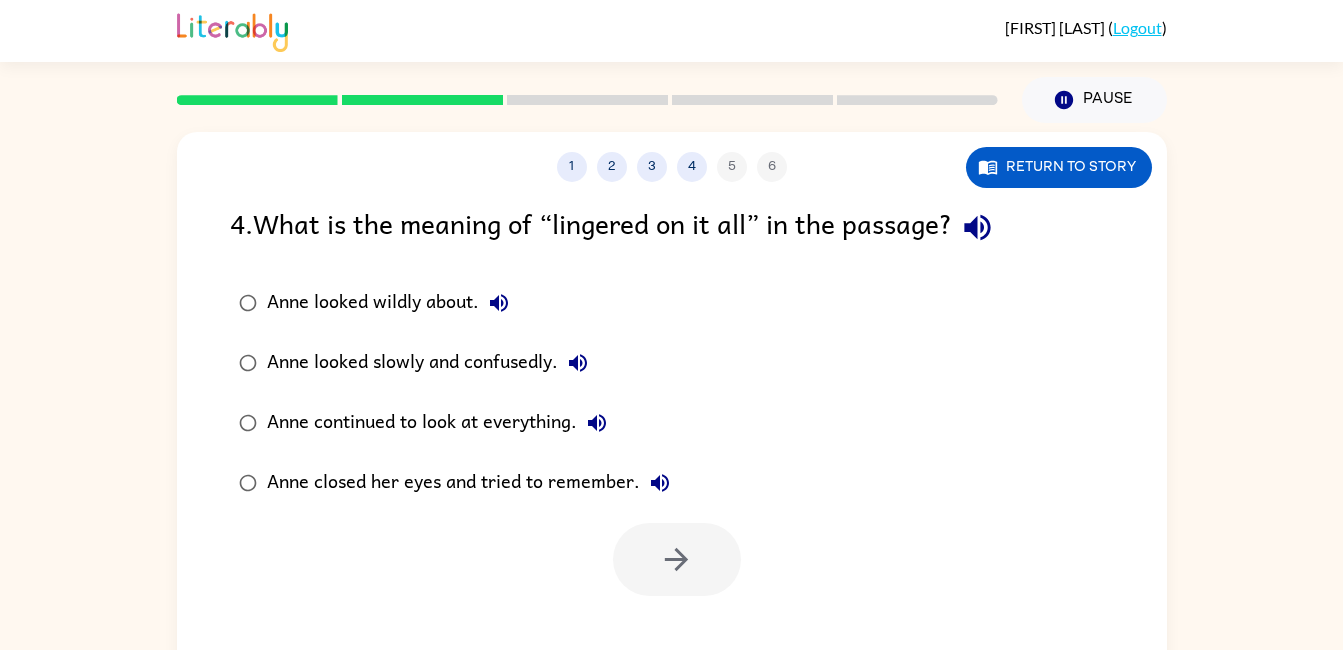 click on "Anne continued to look at everything." at bounding box center (393, 303) 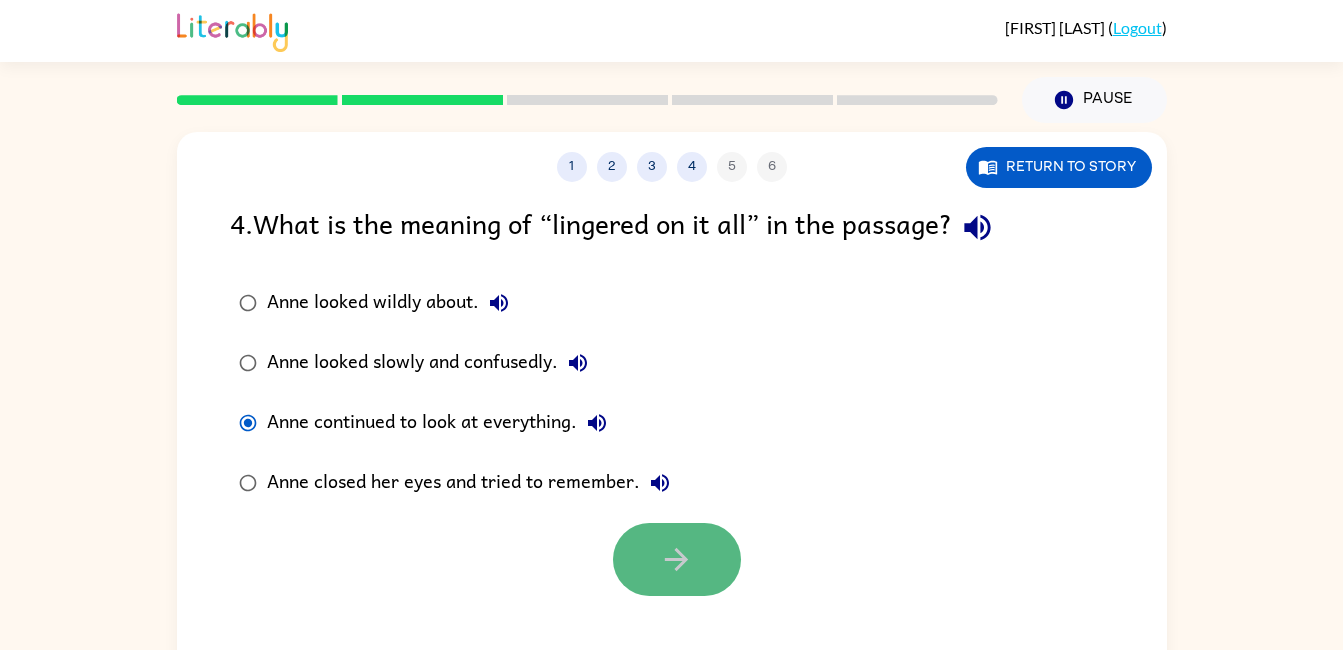 click at bounding box center [676, 559] 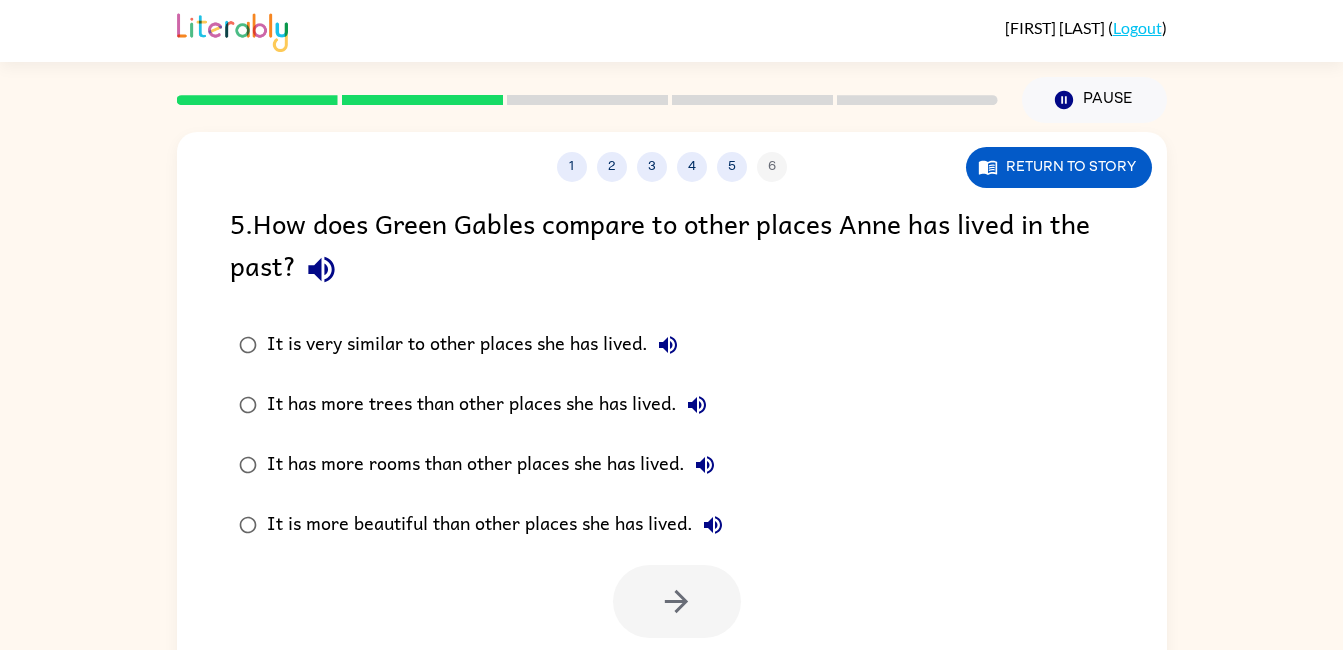 click on "It is more beautiful than other places she has lived." at bounding box center [477, 345] 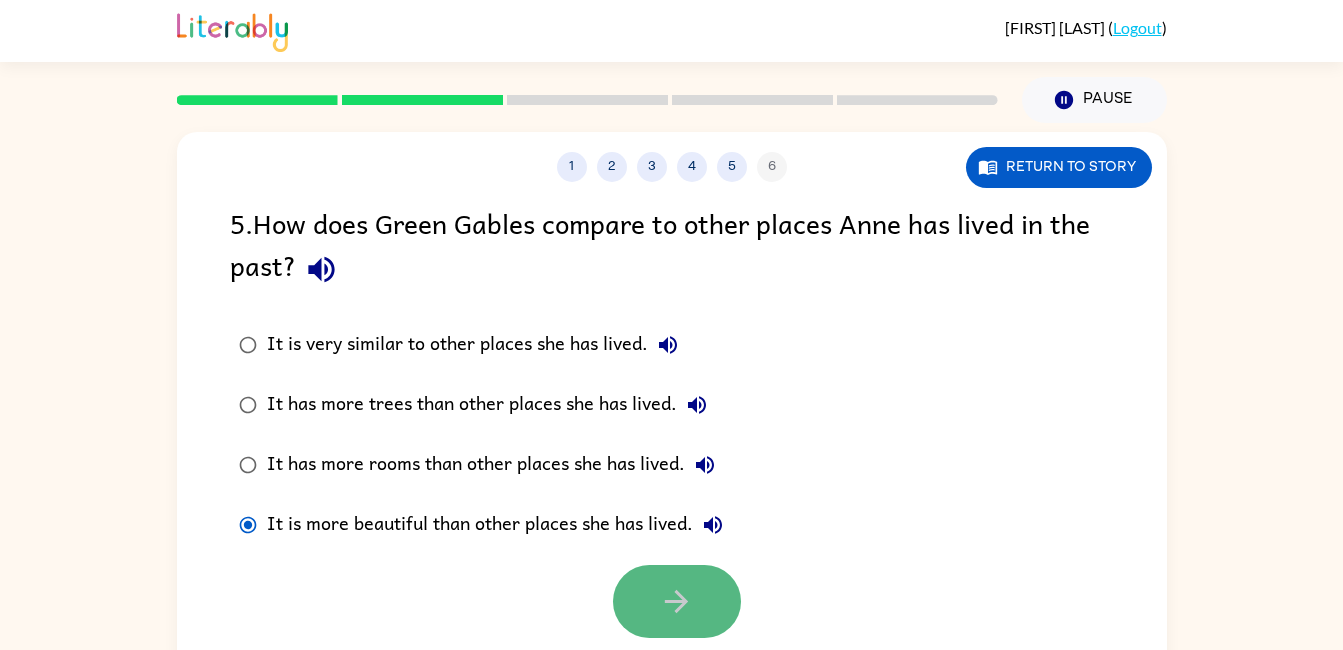 click at bounding box center [677, 601] 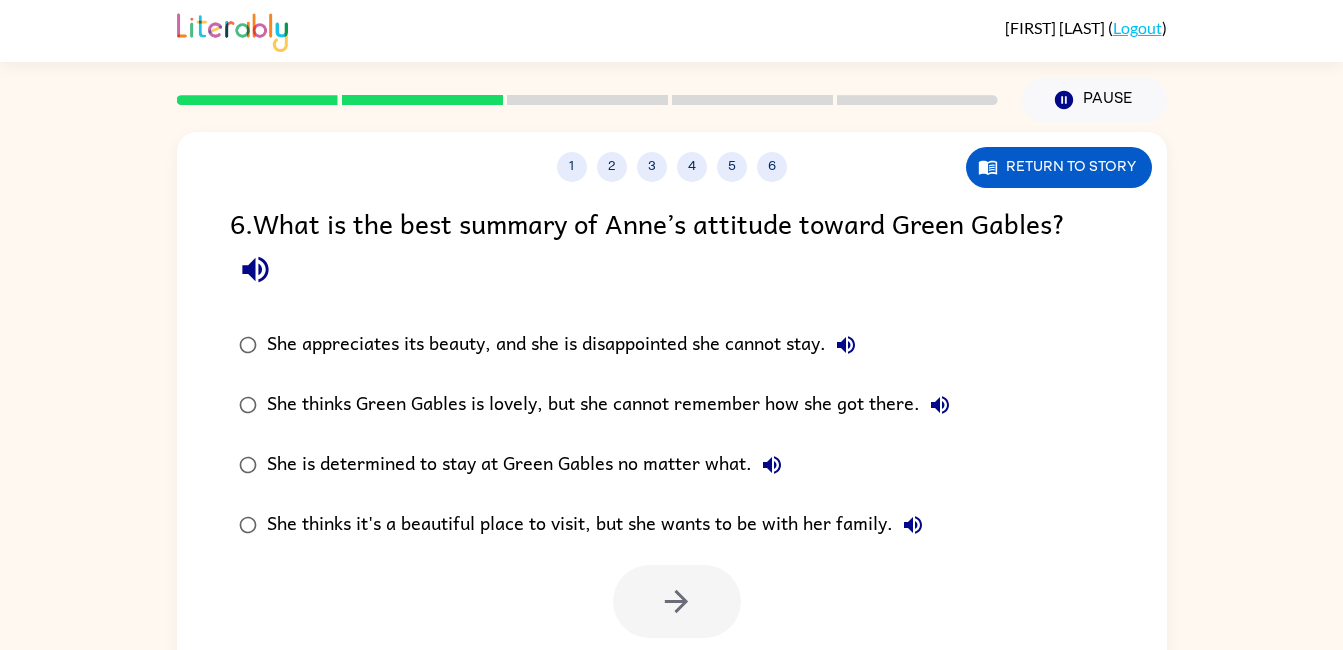 click on "She thinks Green Gables is lovely, but she cannot remember how she got there." at bounding box center [566, 345] 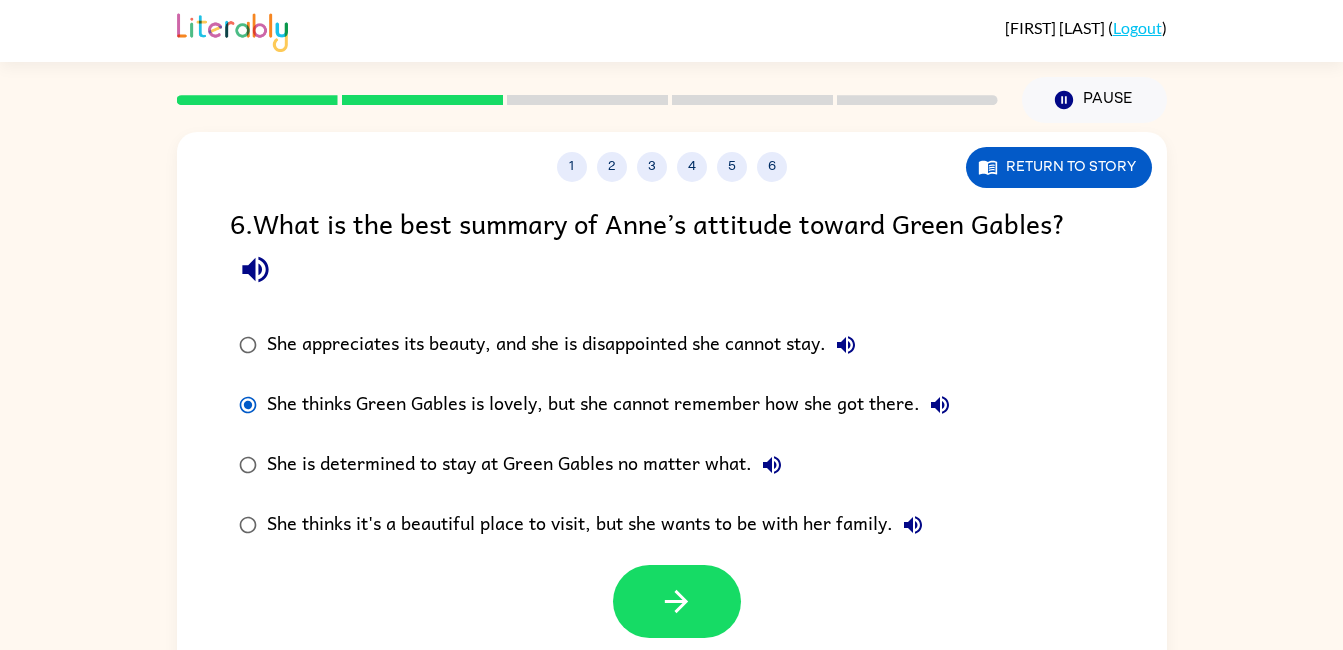 drag, startPoint x: 754, startPoint y: 643, endPoint x: 742, endPoint y: 630, distance: 17.691807 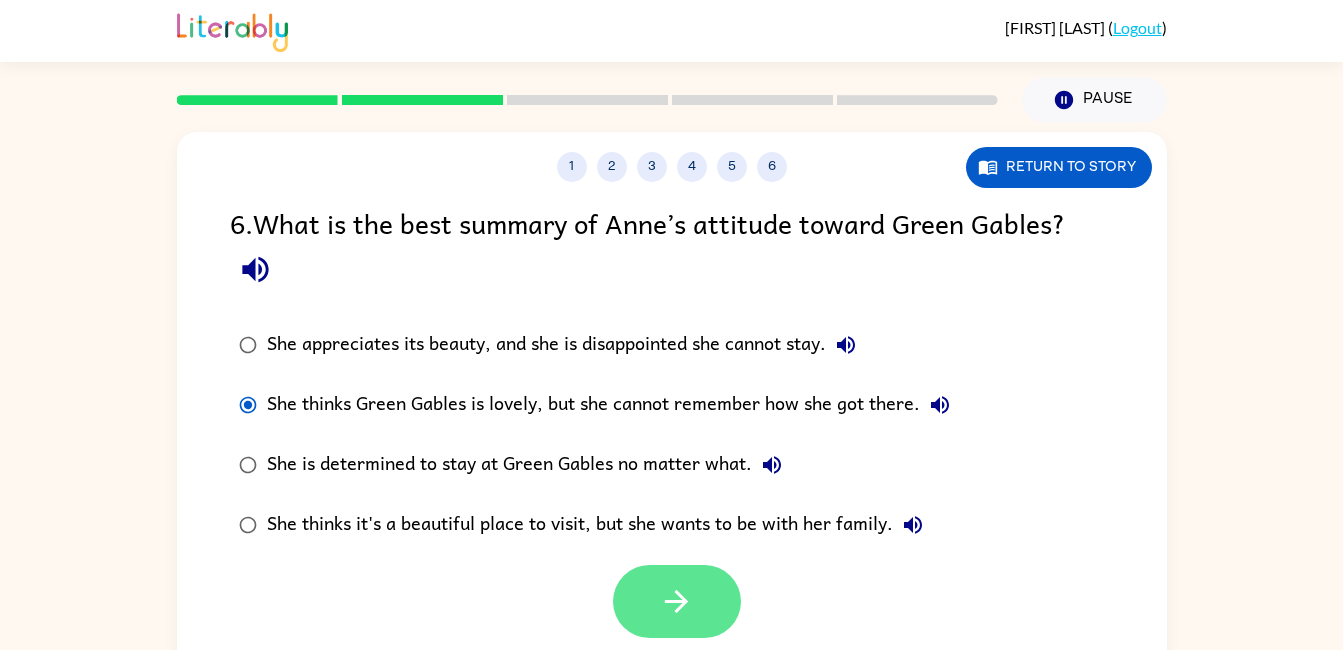 click at bounding box center (676, 601) 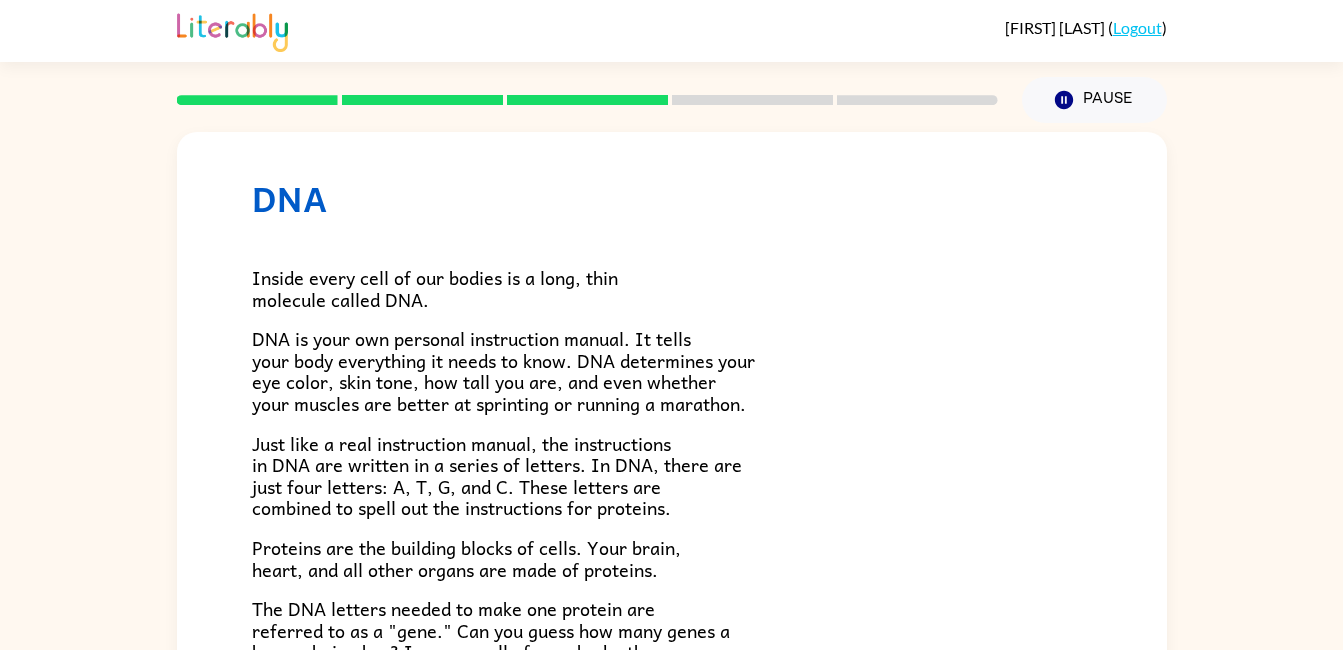 scroll, scrollTop: 0, scrollLeft: 0, axis: both 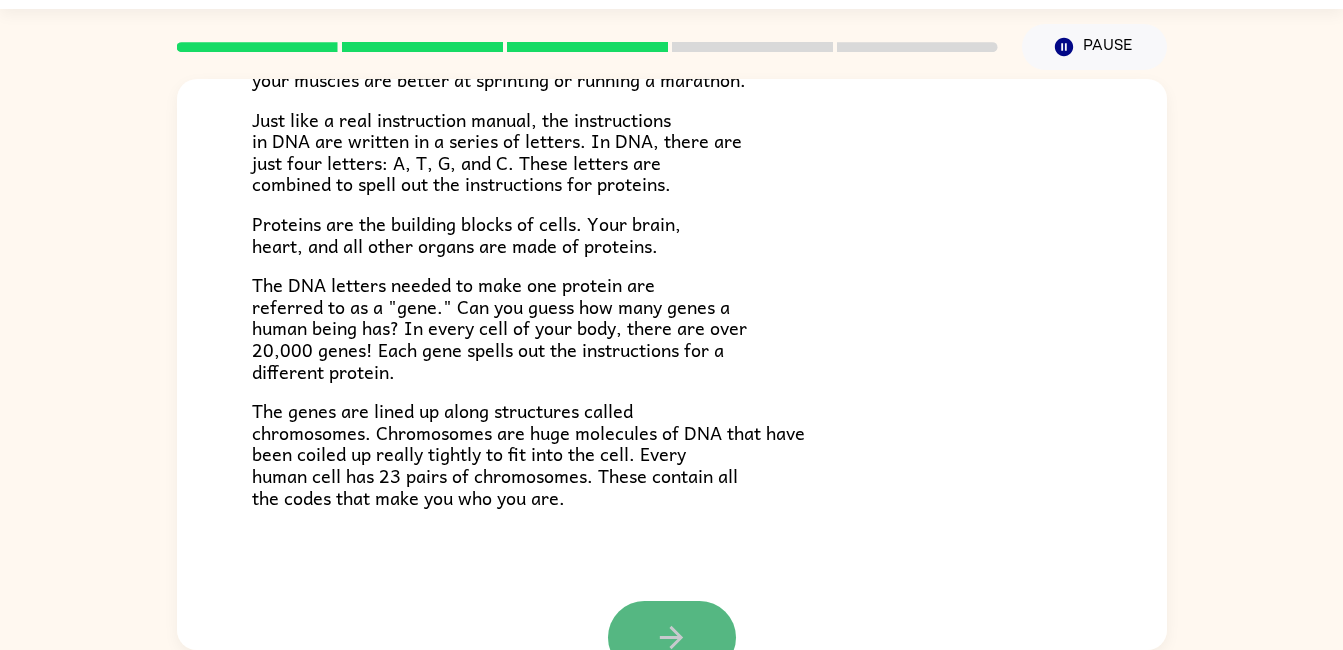 click at bounding box center [672, 637] 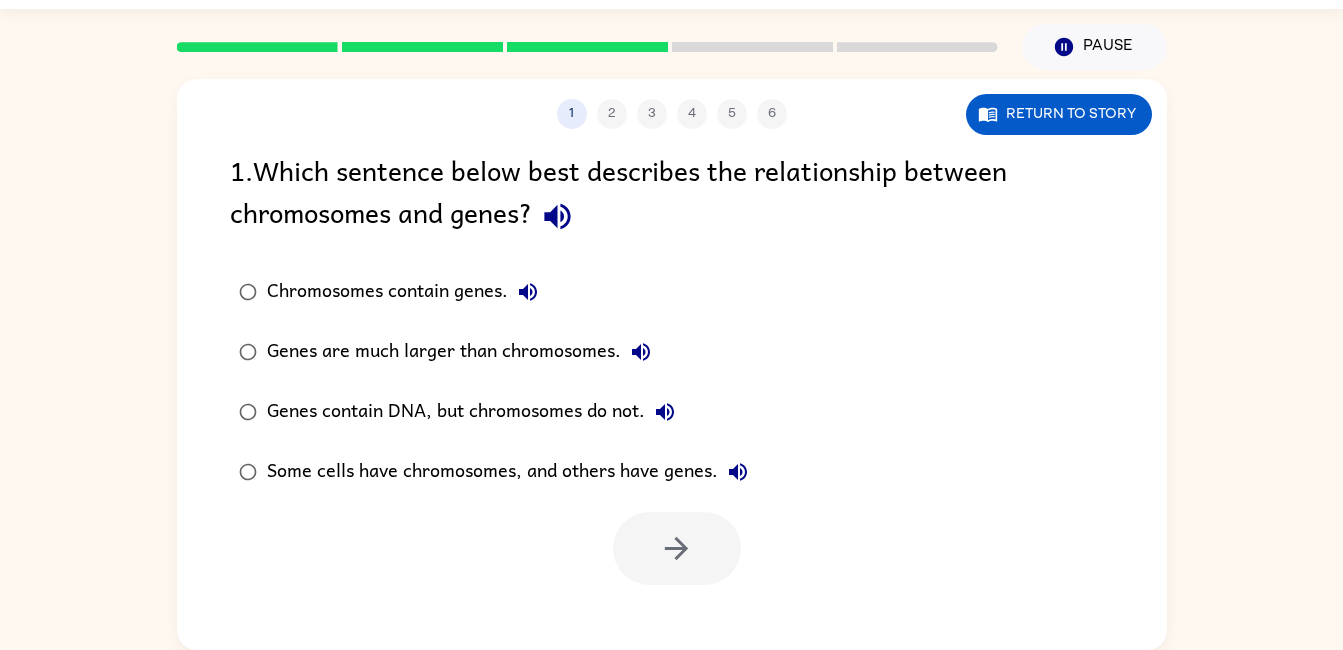 scroll, scrollTop: 0, scrollLeft: 0, axis: both 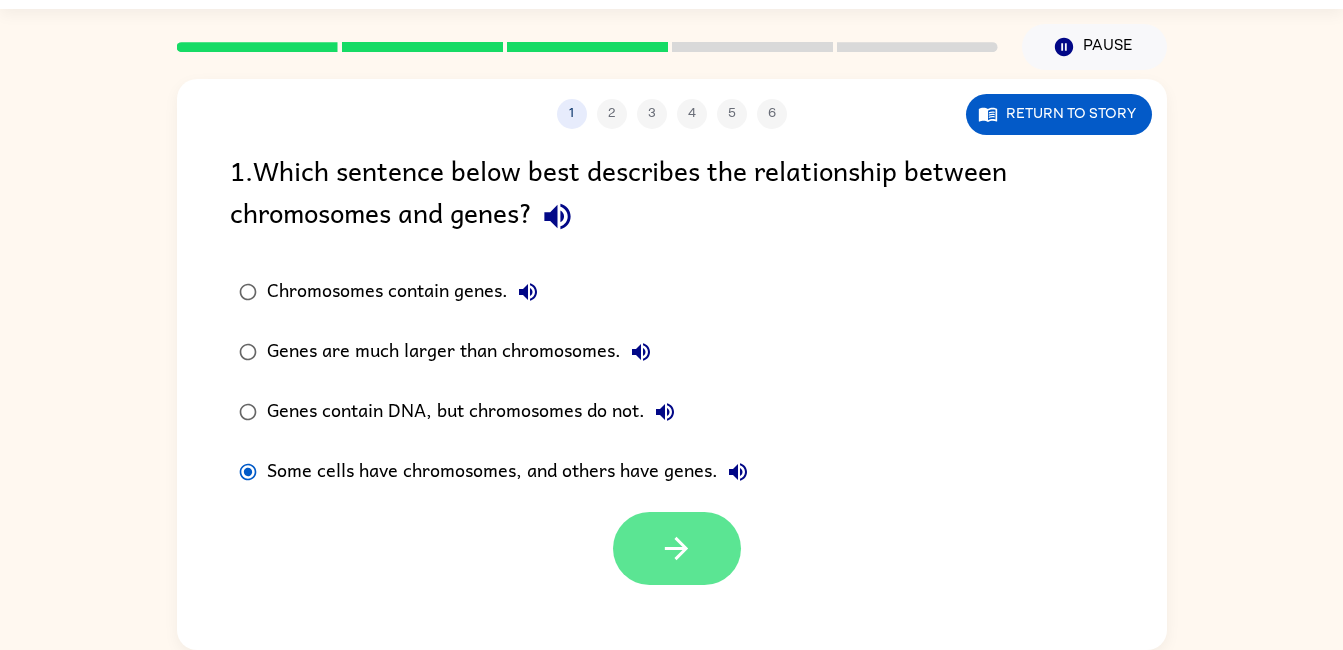 click at bounding box center (677, 548) 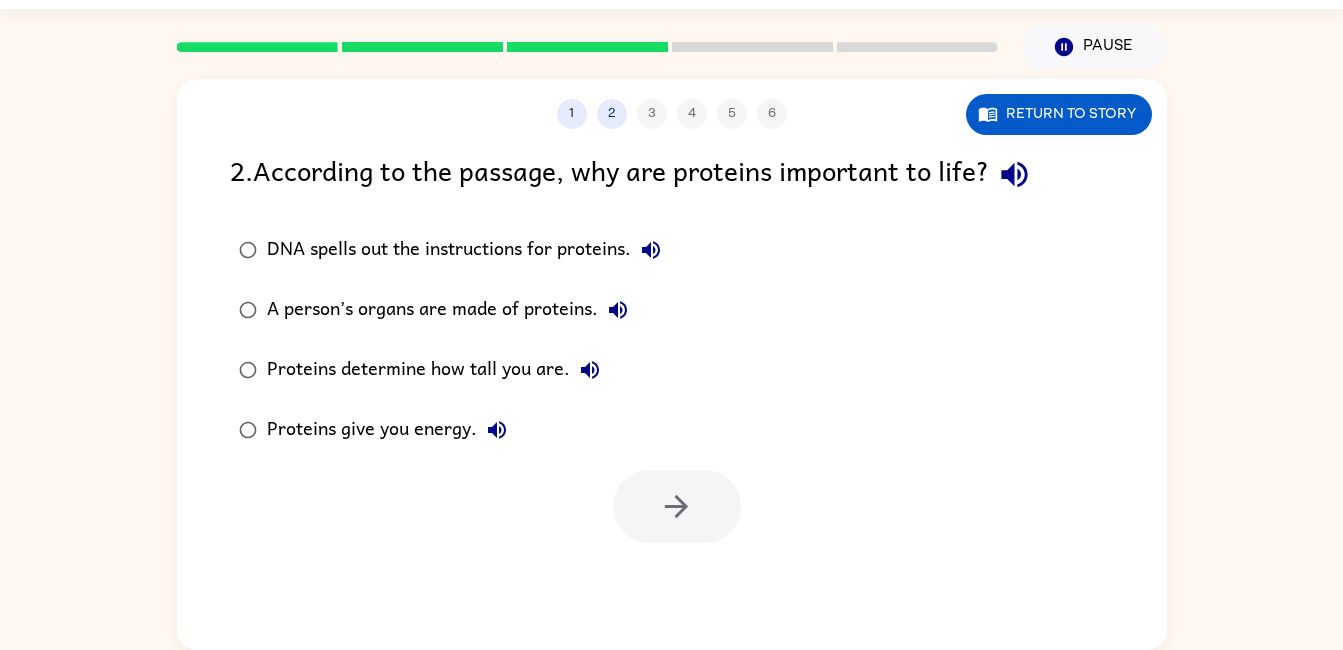 click on "A person’s organs are made of proteins." at bounding box center (469, 250) 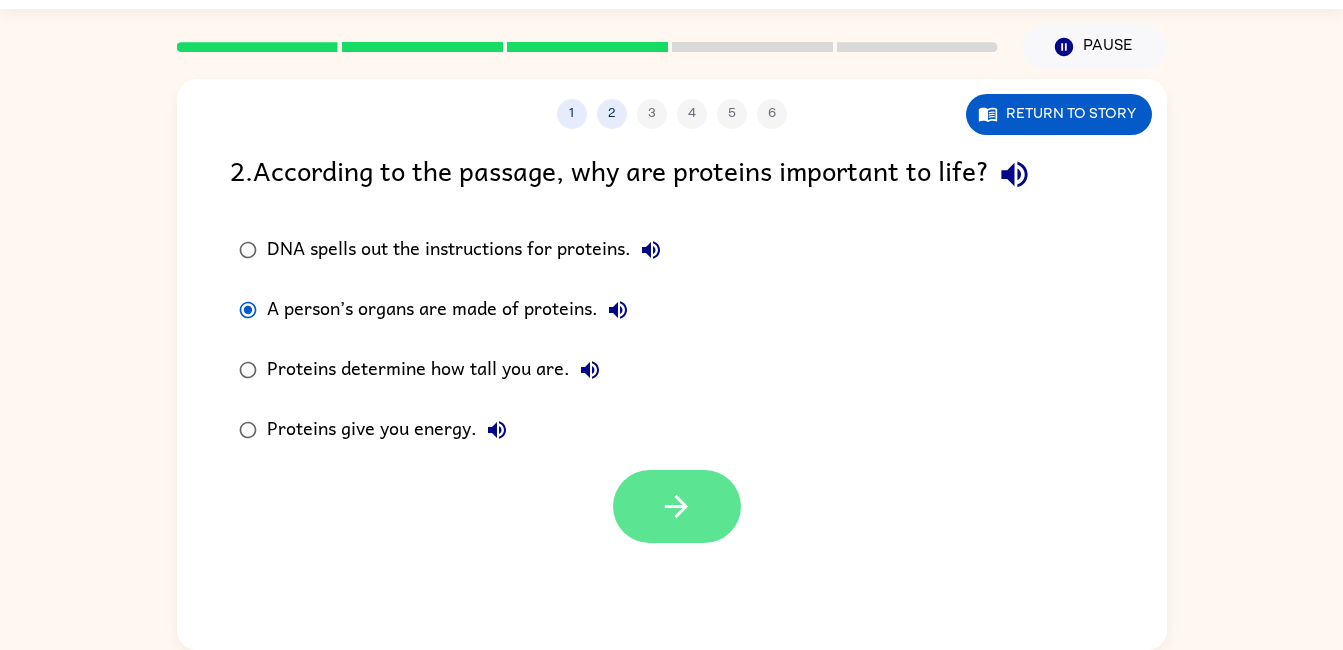 click at bounding box center [677, 506] 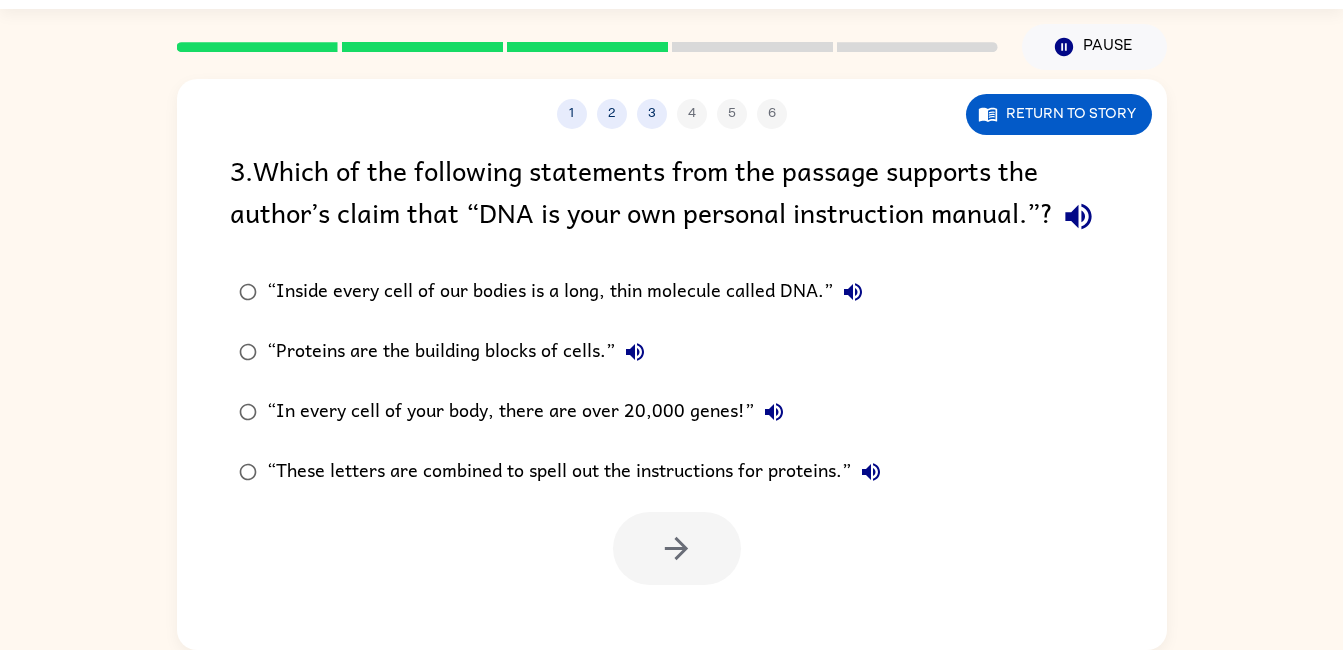 click on "“Proteins are the building blocks of cells.”" at bounding box center (570, 292) 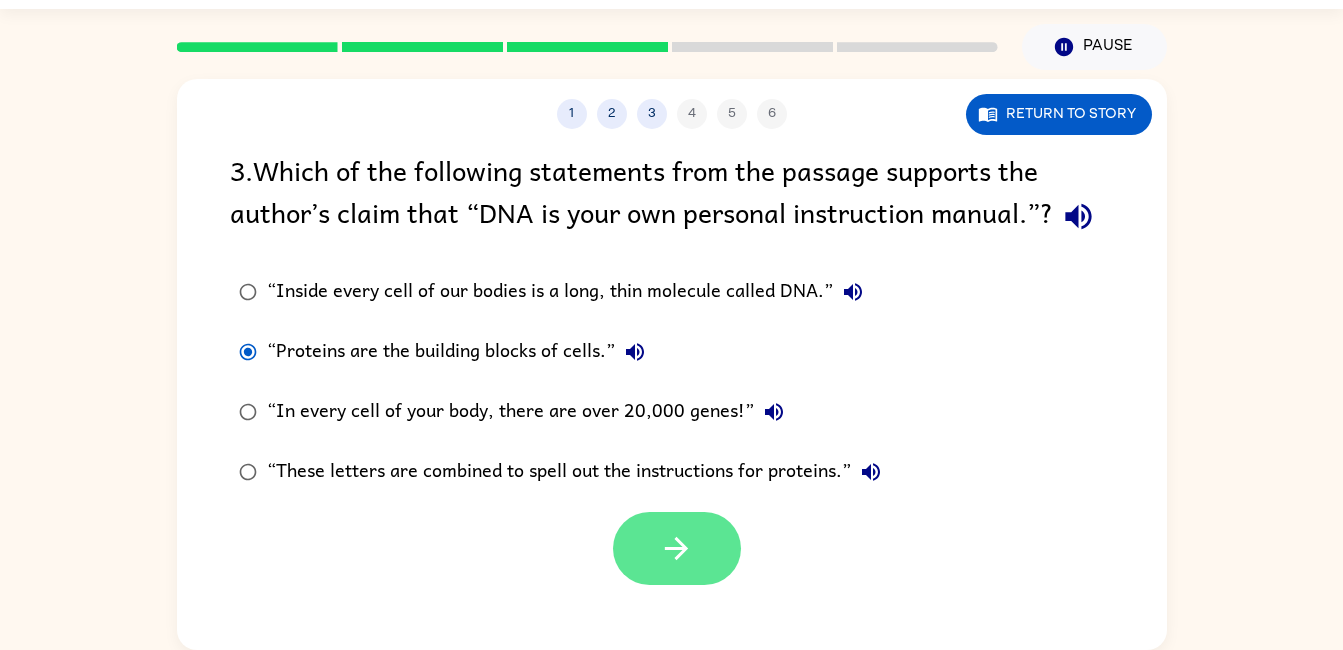 click at bounding box center [677, 548] 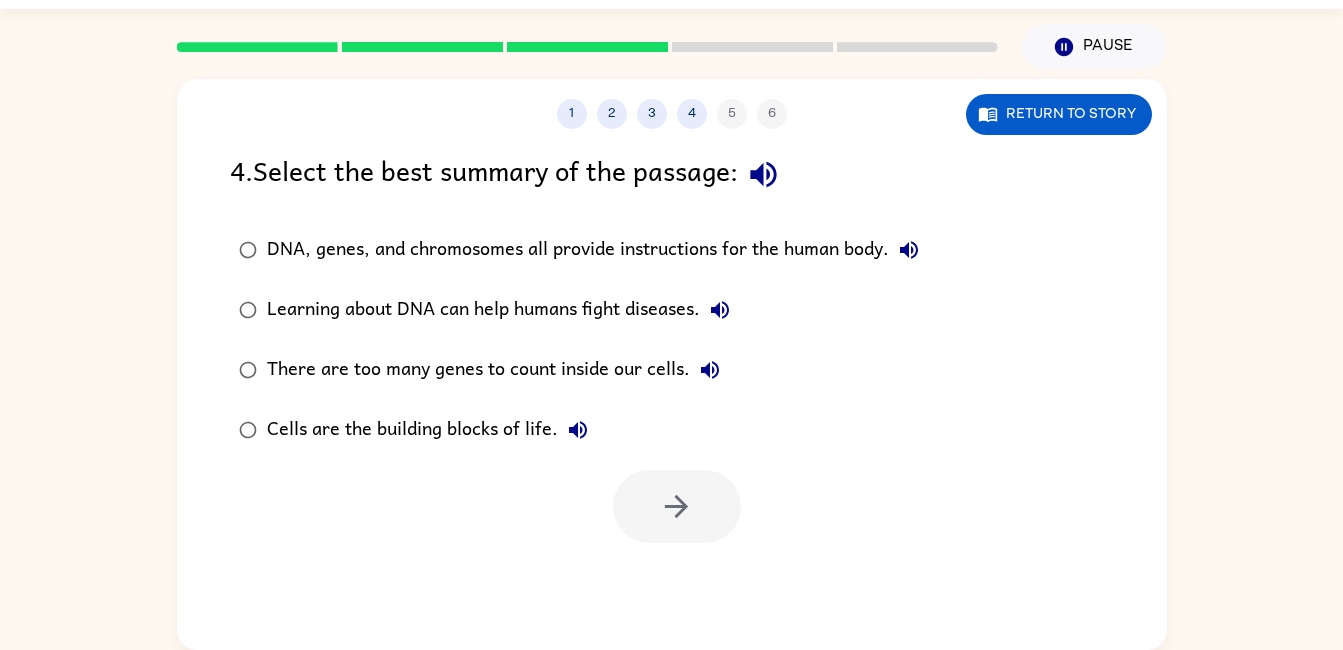 drag, startPoint x: 433, startPoint y: 310, endPoint x: 440, endPoint y: 296, distance: 15.652476 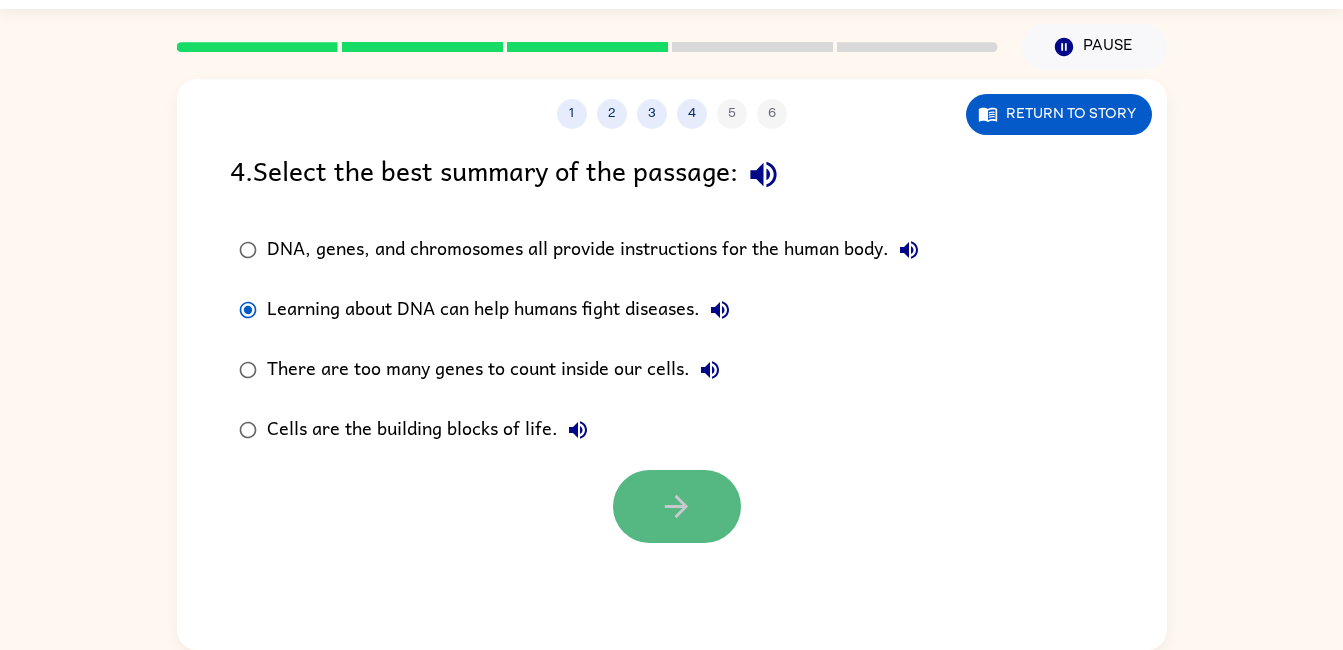 drag, startPoint x: 714, startPoint y: 500, endPoint x: 708, endPoint y: 517, distance: 18.027756 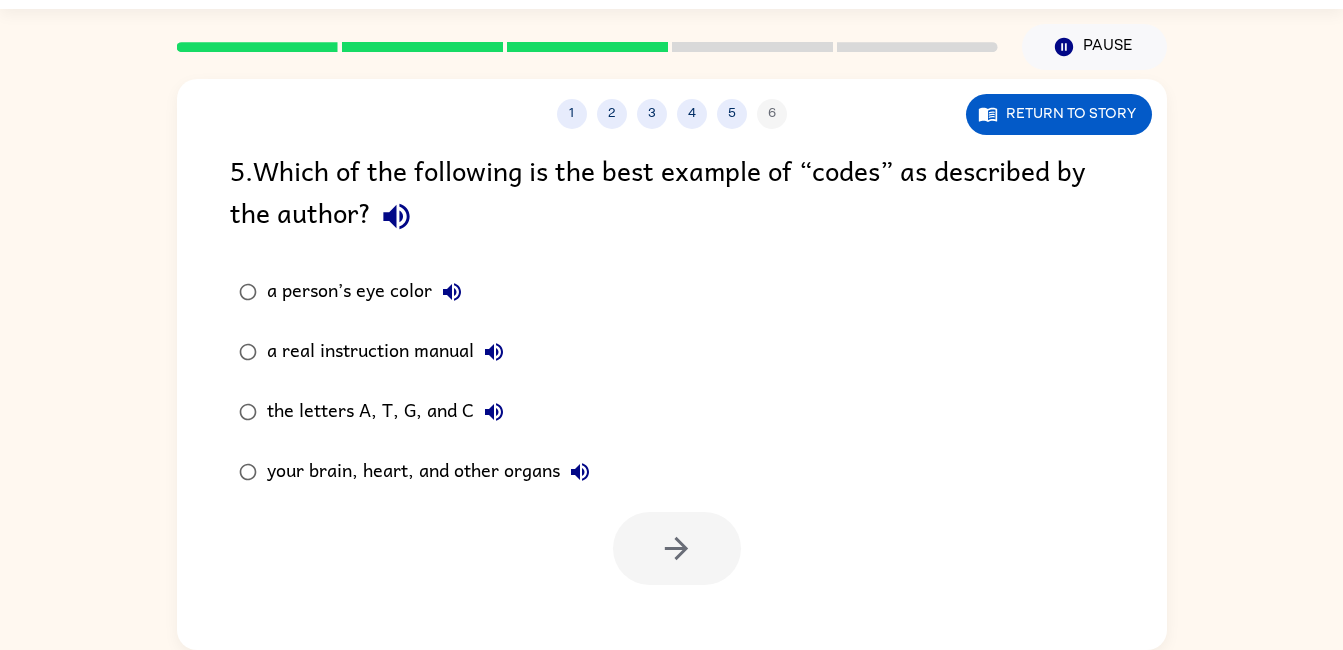 click on "the letters A, T, G, and C" at bounding box center (369, 292) 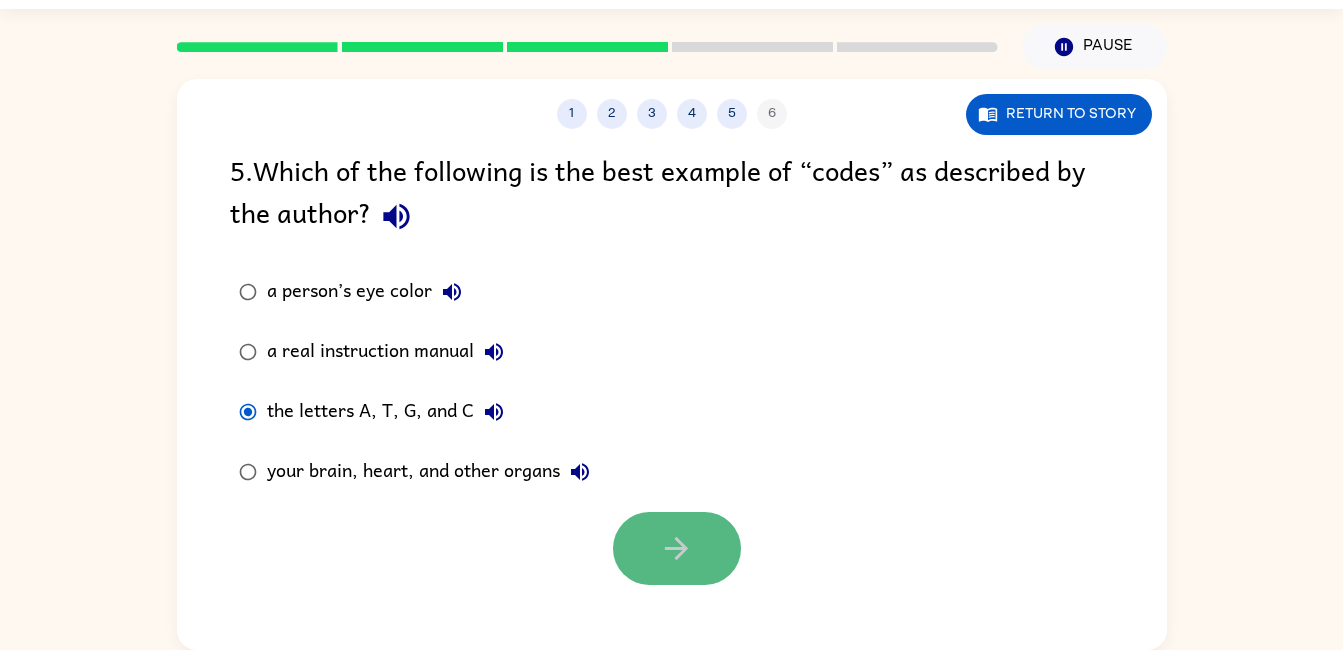 click at bounding box center (676, 548) 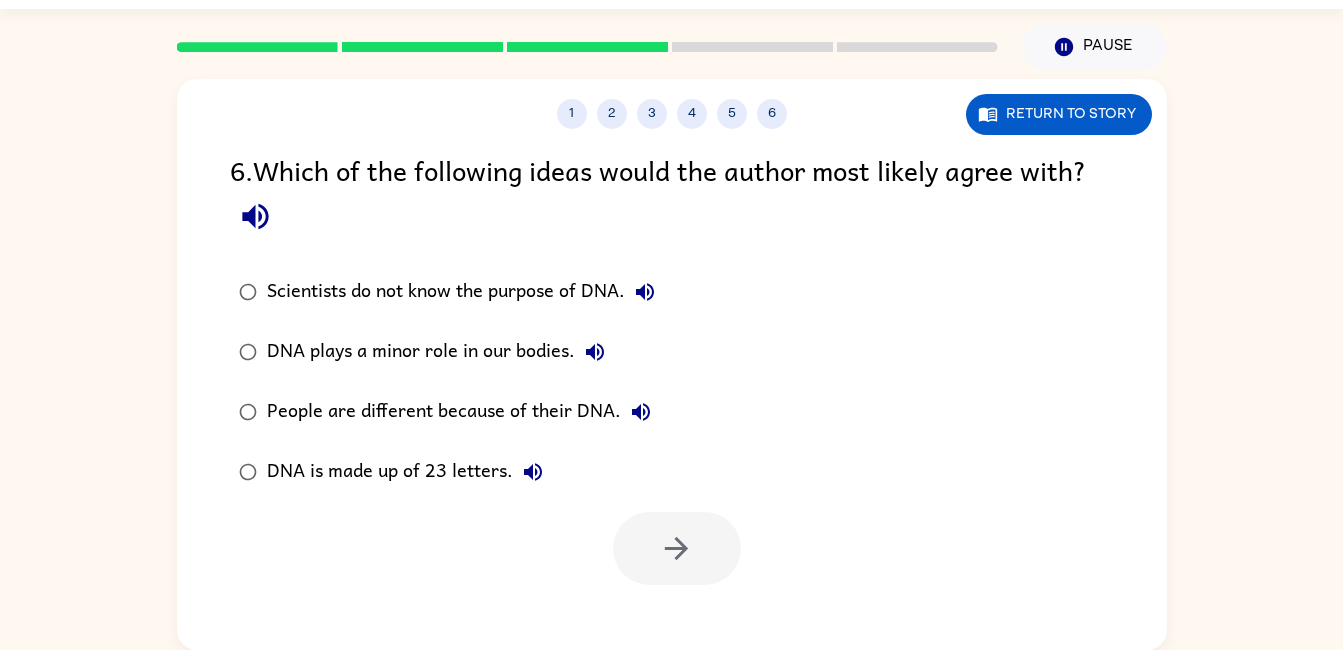 click on "People are different because of their DNA." at bounding box center (466, 292) 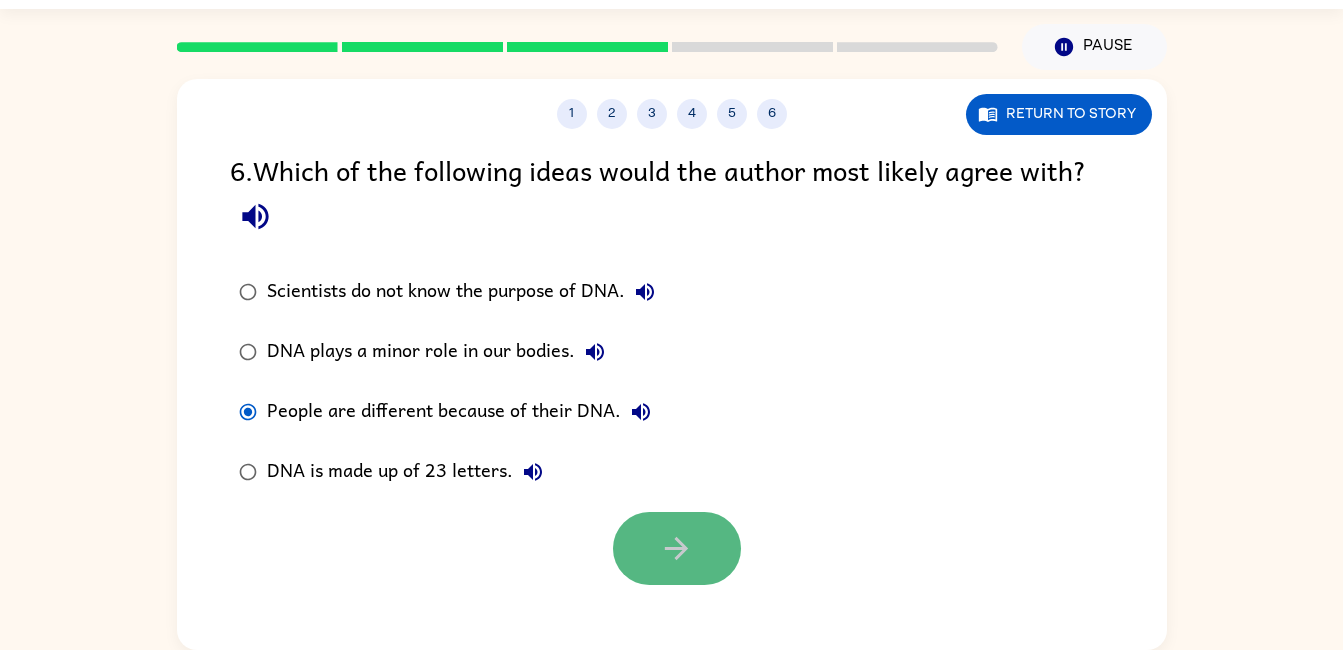 click at bounding box center (677, 548) 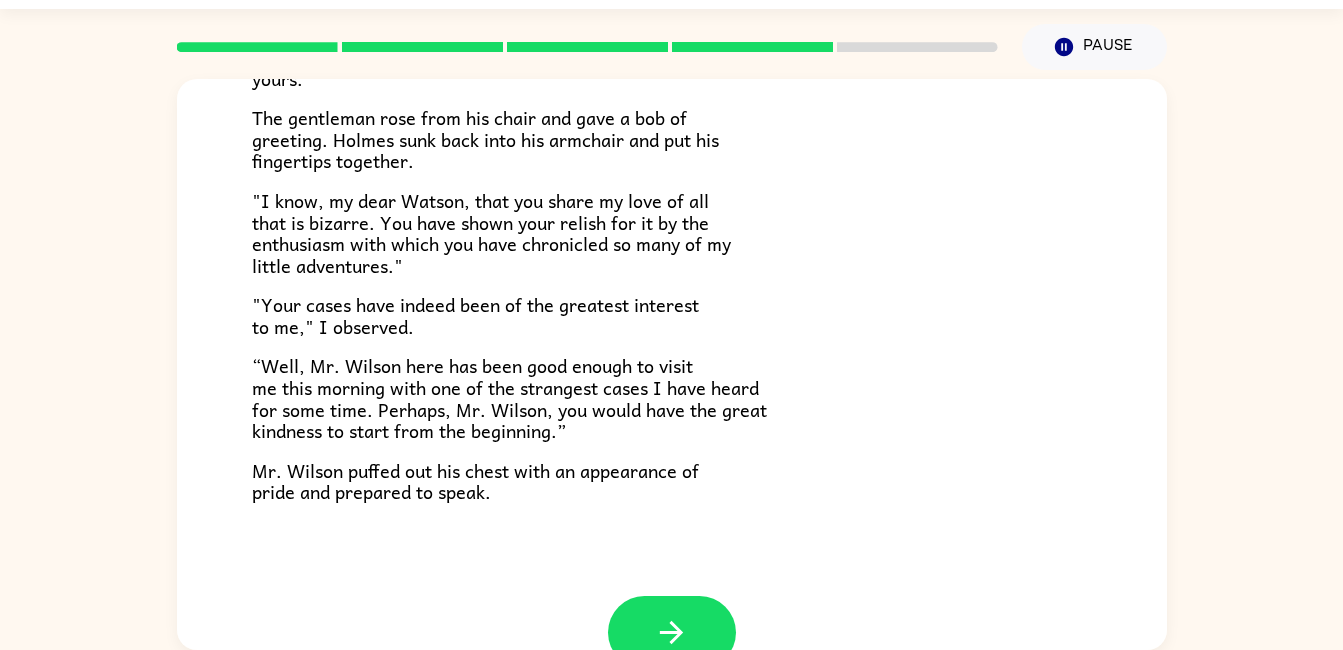 scroll, scrollTop: 632, scrollLeft: 0, axis: vertical 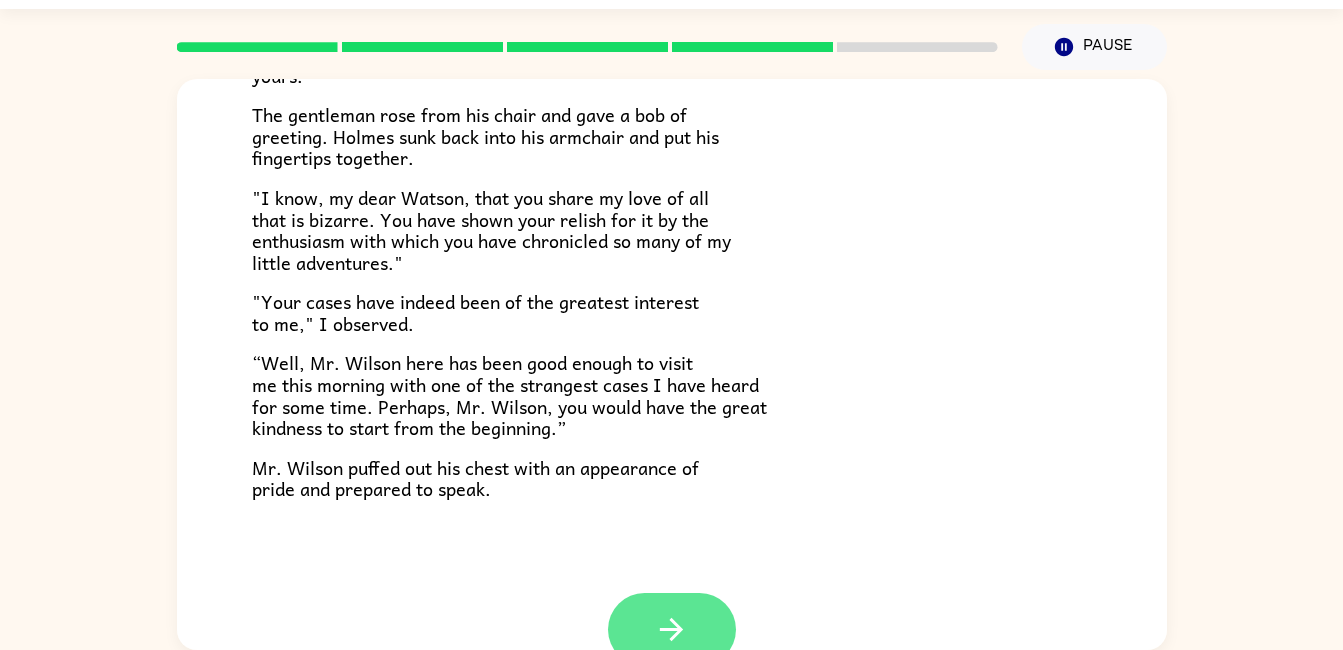 click at bounding box center [671, 629] 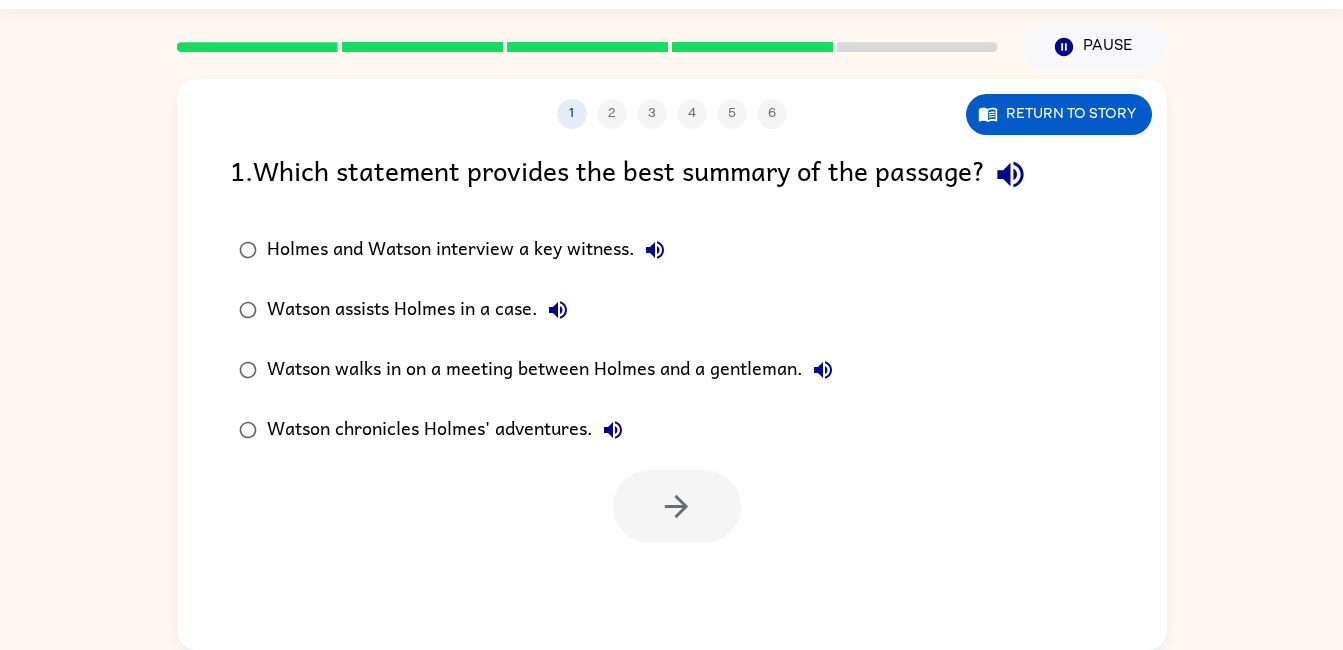 scroll, scrollTop: 0, scrollLeft: 0, axis: both 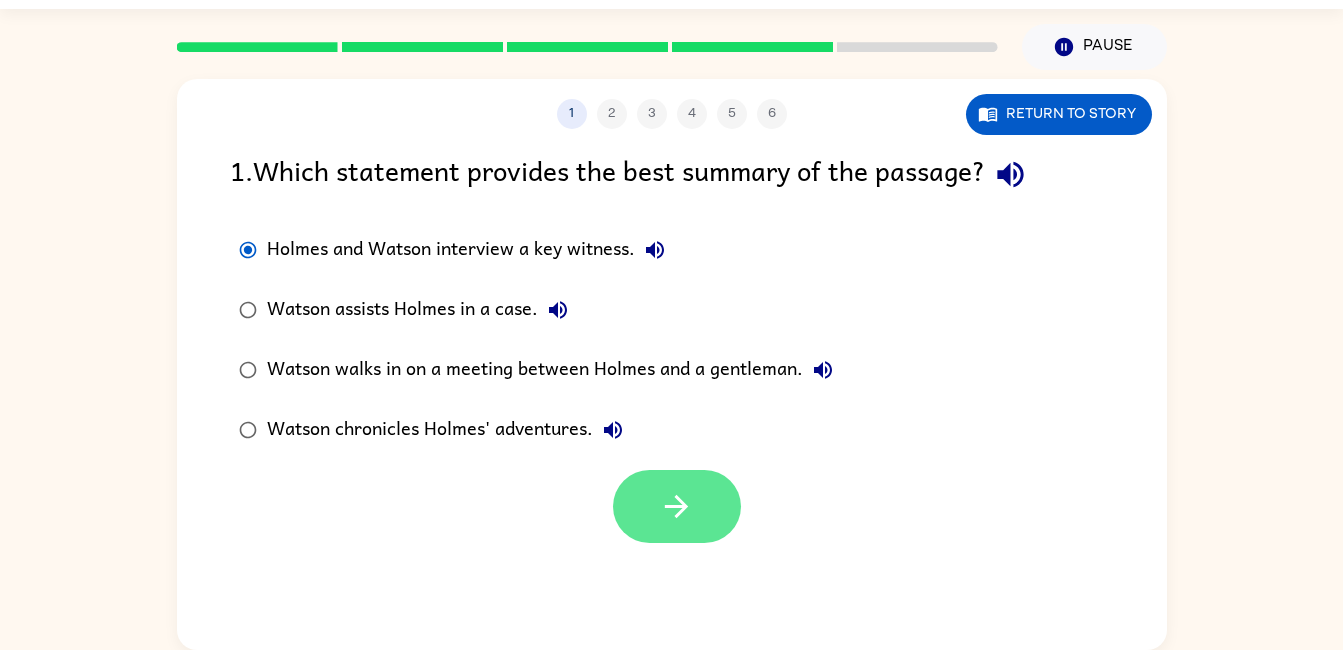 click at bounding box center [677, 506] 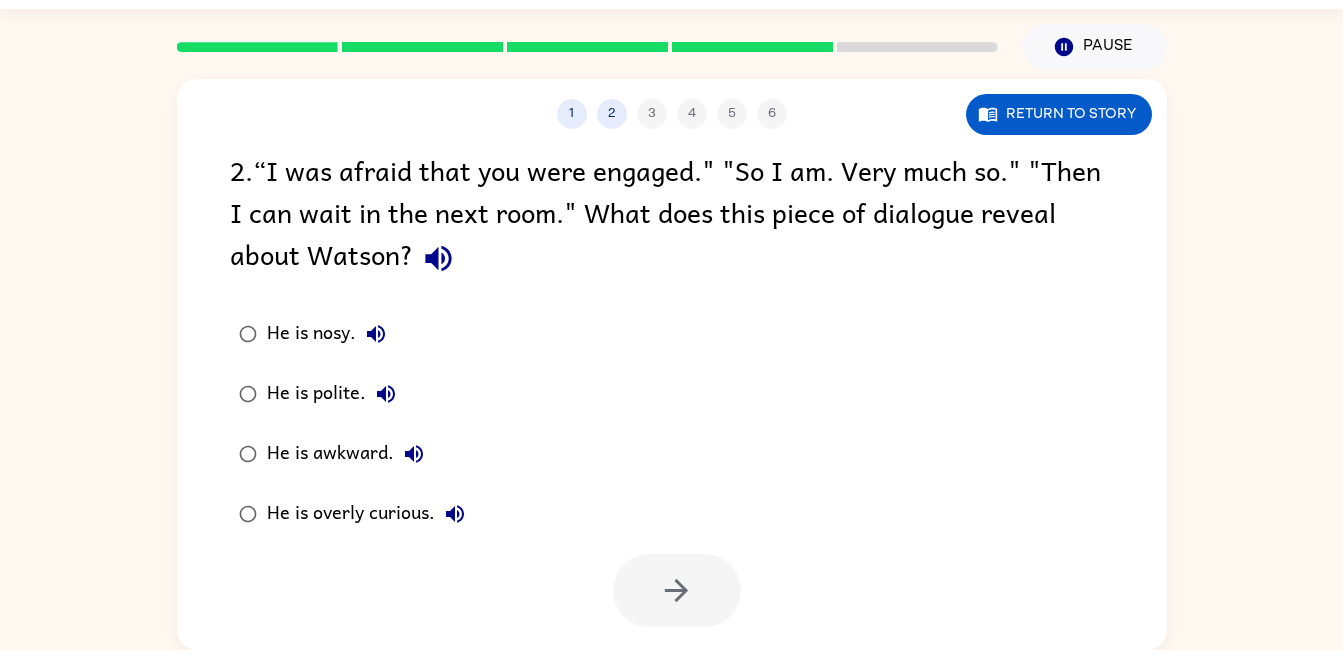 click on "He is polite." at bounding box center (331, 334) 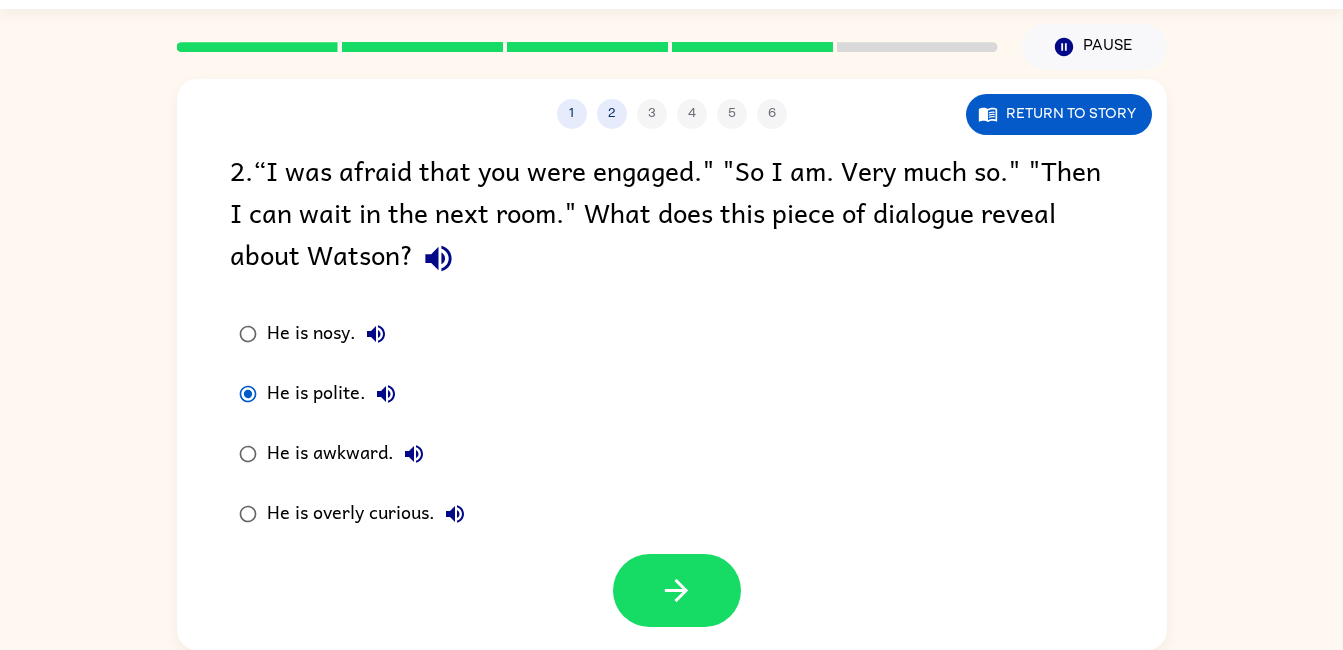 click at bounding box center [677, 590] 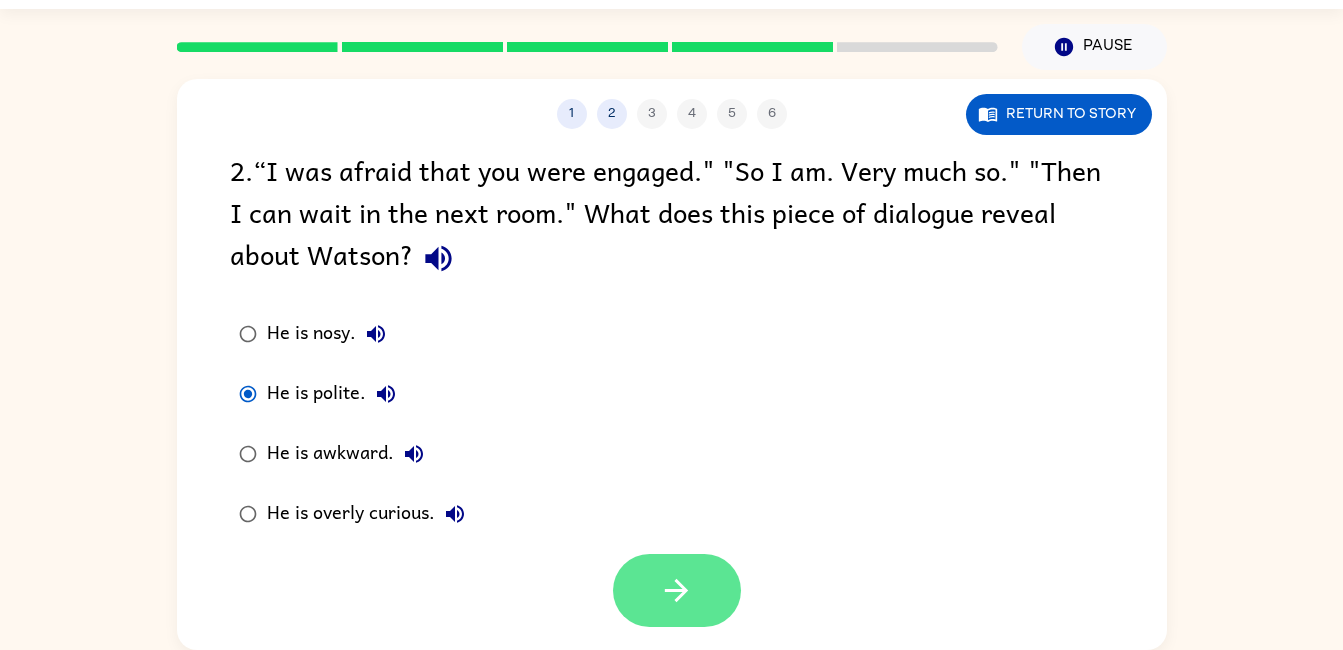 click at bounding box center (677, 590) 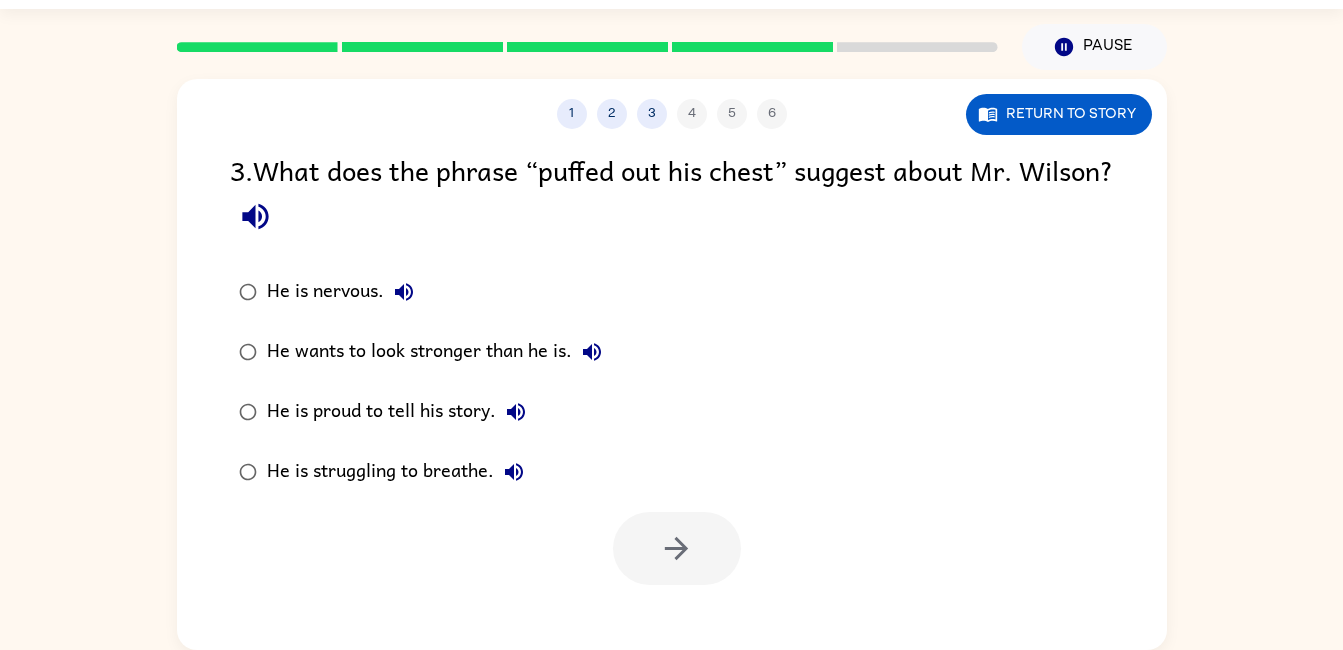 click on "He wants to look stronger than he is." at bounding box center (345, 292) 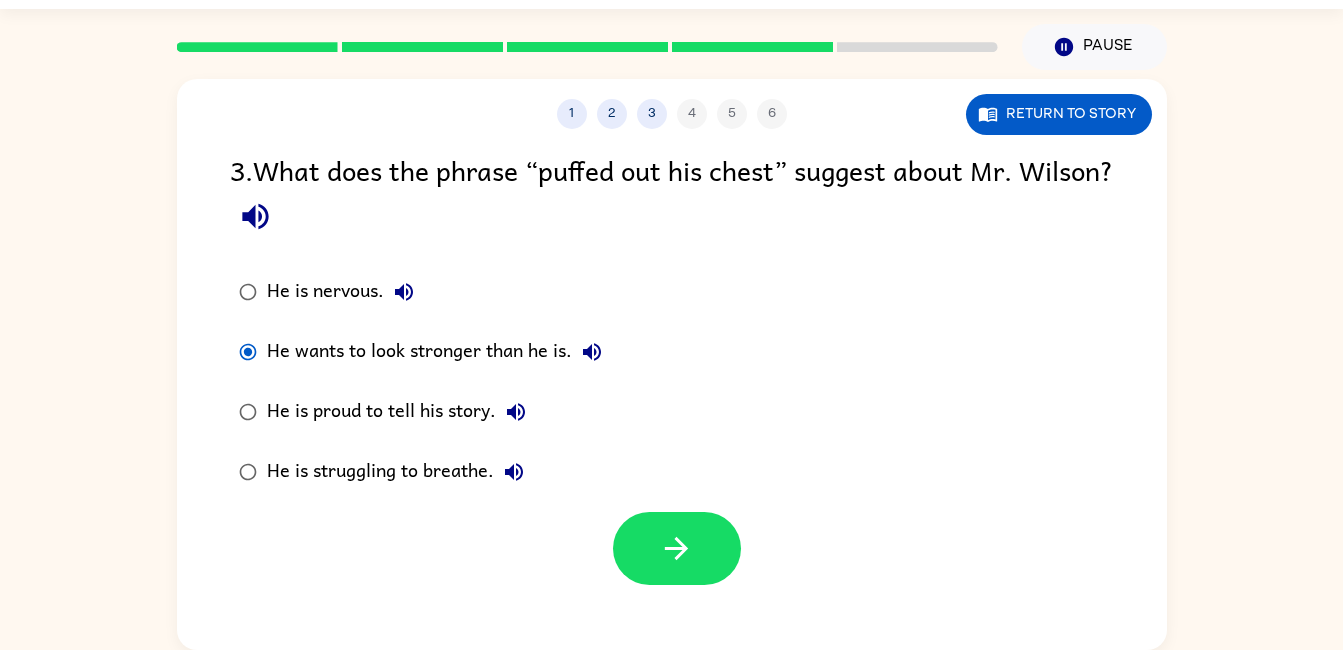 click on "He is nervous. He wants to look stronger than he is. He is proud to tell his story. He is struggling to breathe." at bounding box center [434, 382] 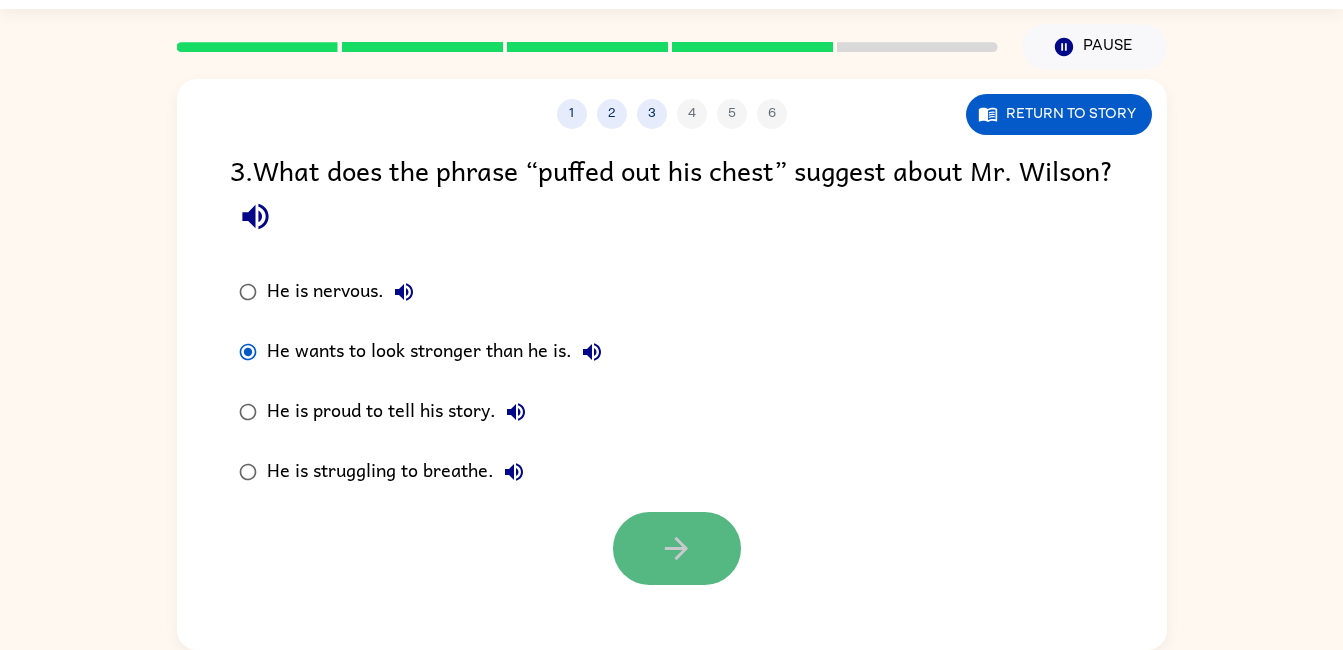 click at bounding box center (676, 548) 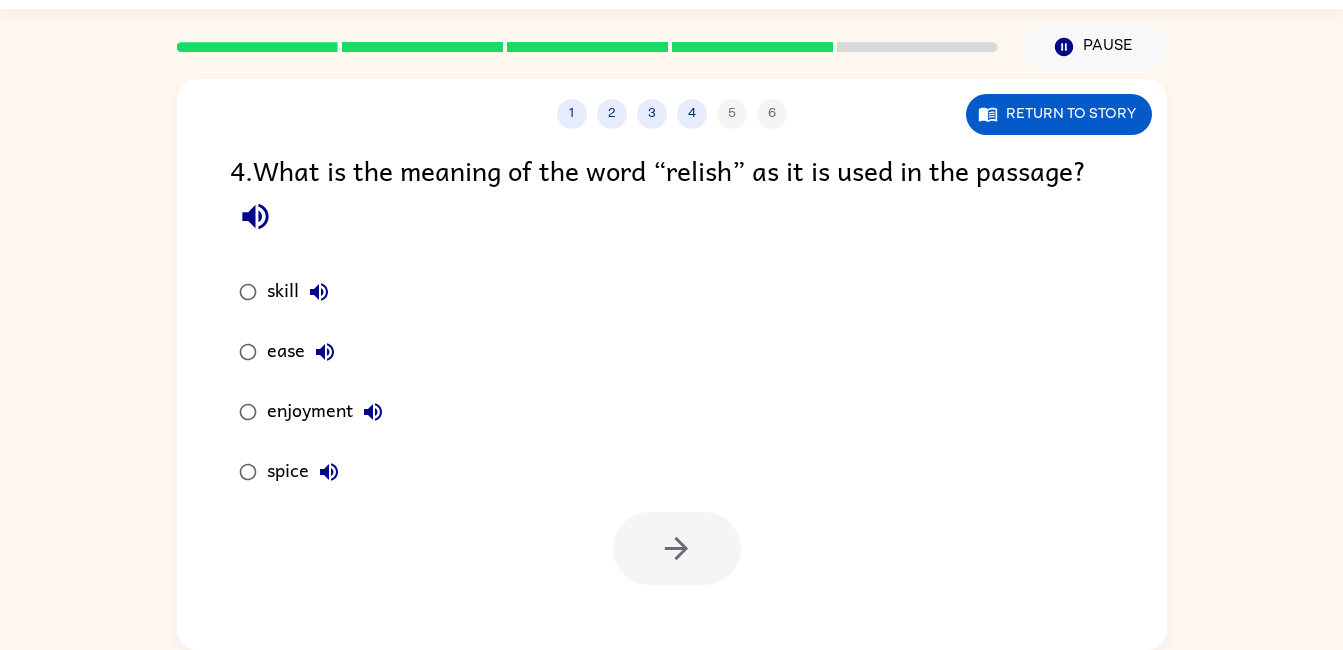 click on "enjoyment" at bounding box center [303, 292] 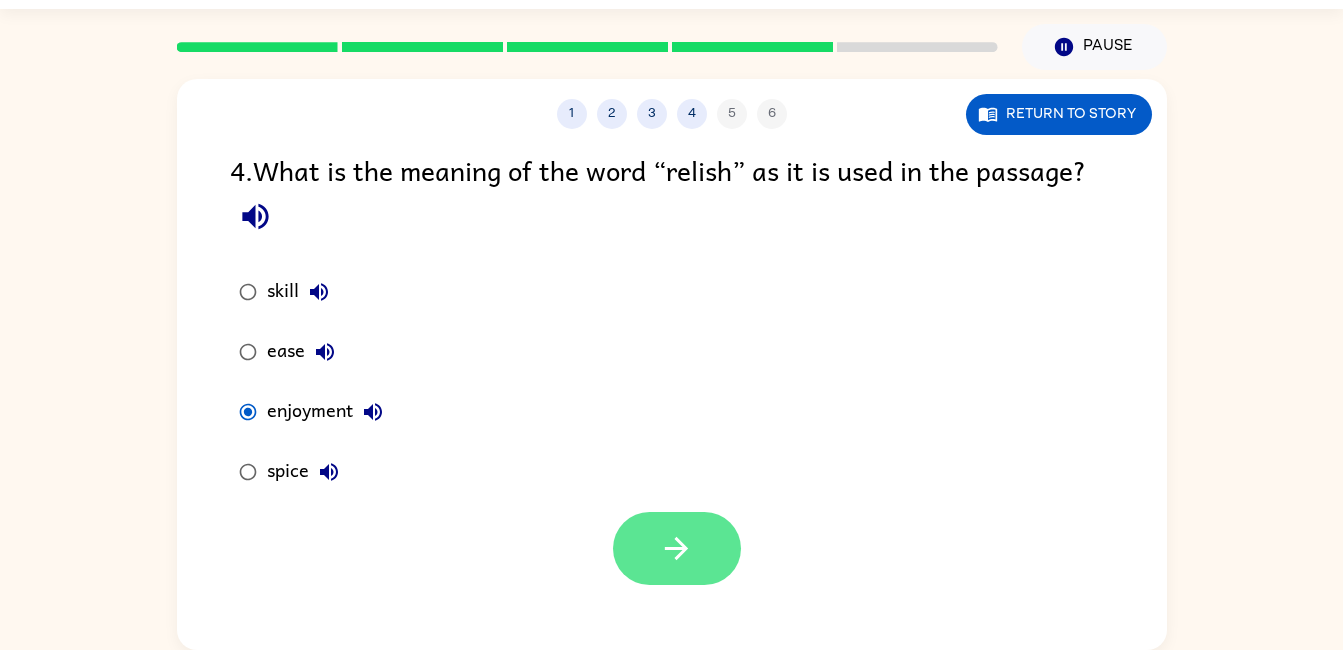 click at bounding box center (676, 548) 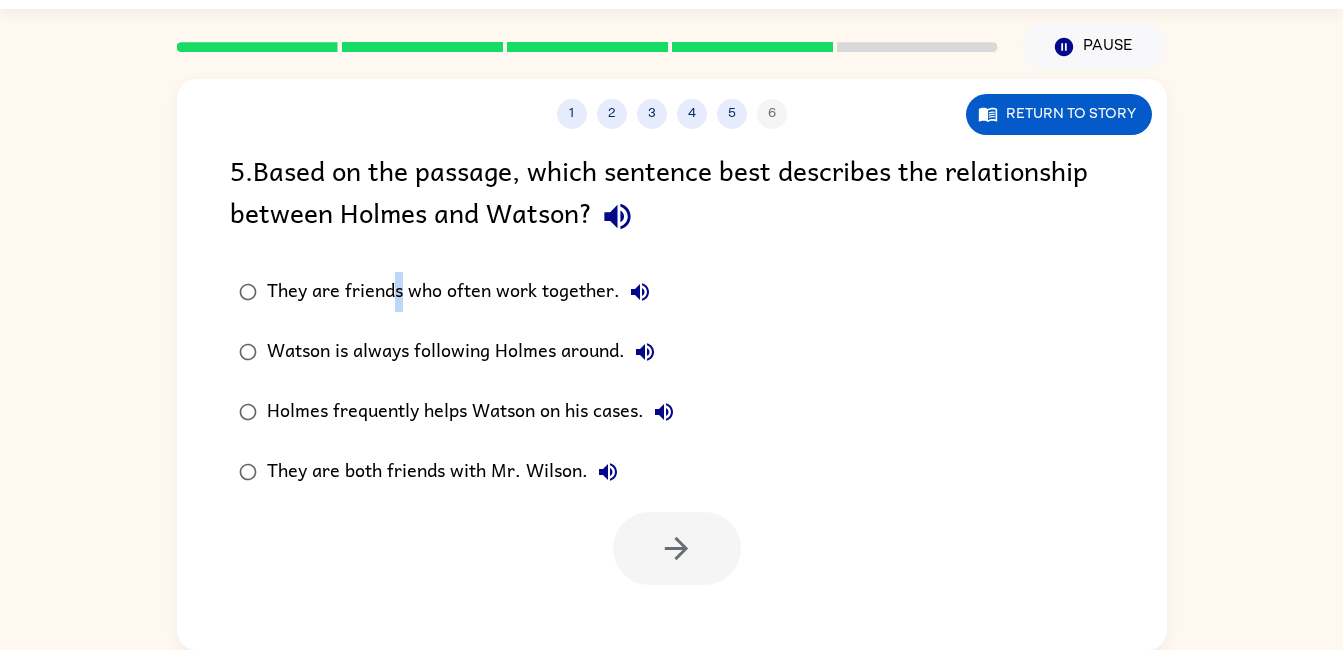 click on "They are friends who often work together." at bounding box center [463, 292] 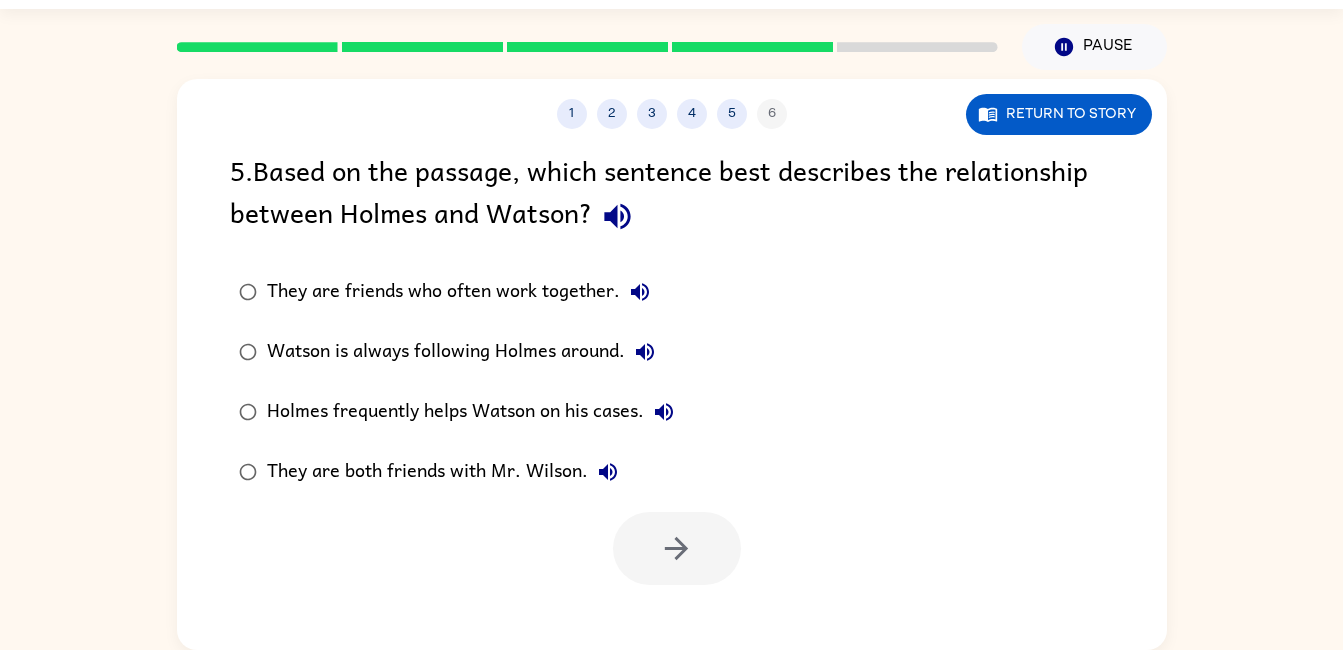 click on "They are friends who often work together." at bounding box center (463, 292) 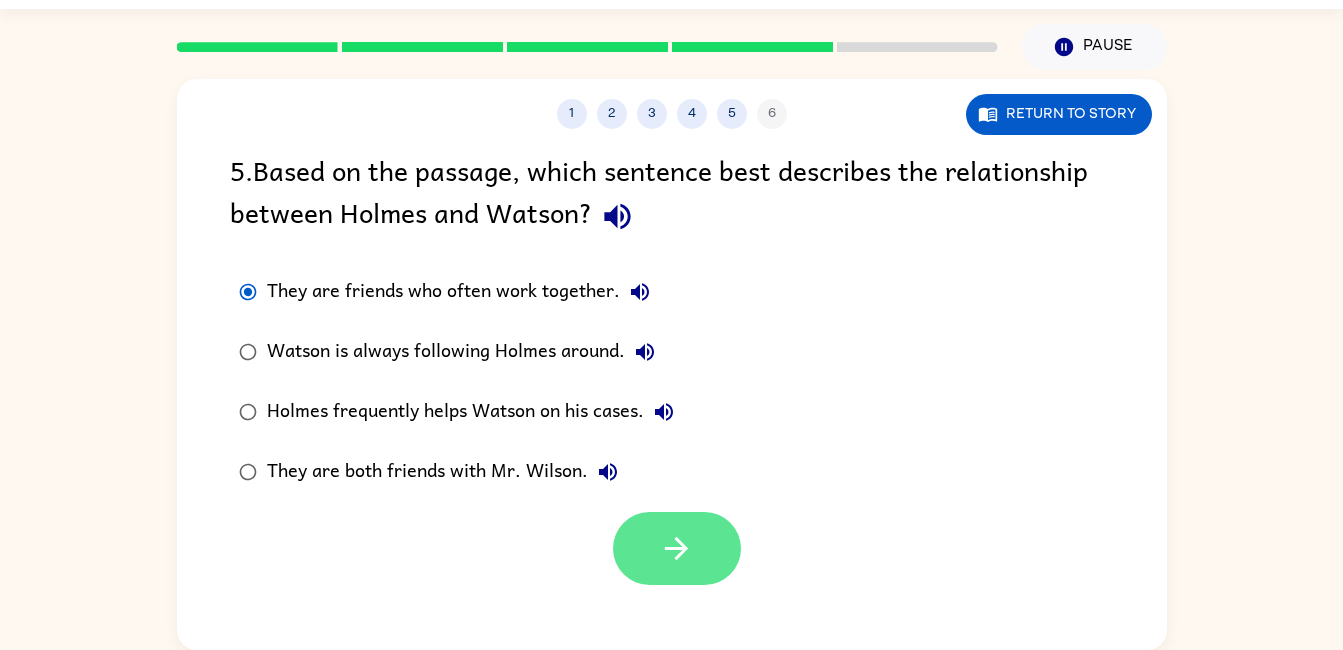 click at bounding box center [677, 548] 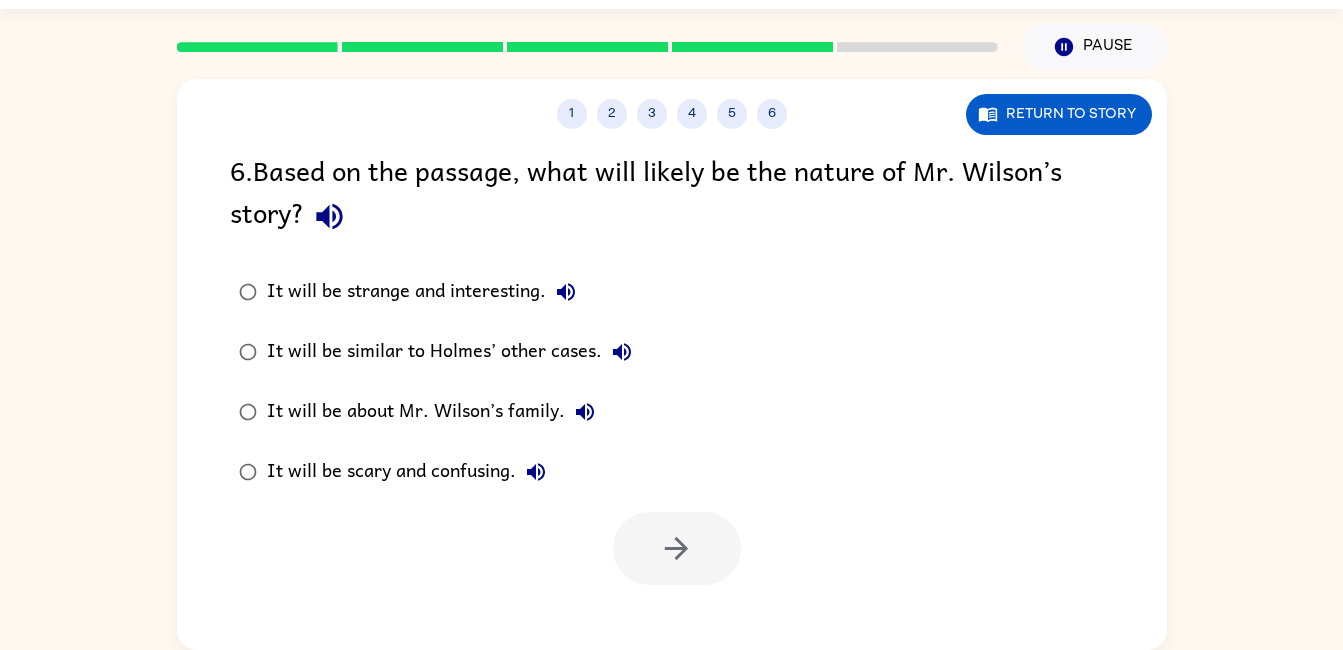 drag, startPoint x: 417, startPoint y: 368, endPoint x: 420, endPoint y: 354, distance: 14.3178215 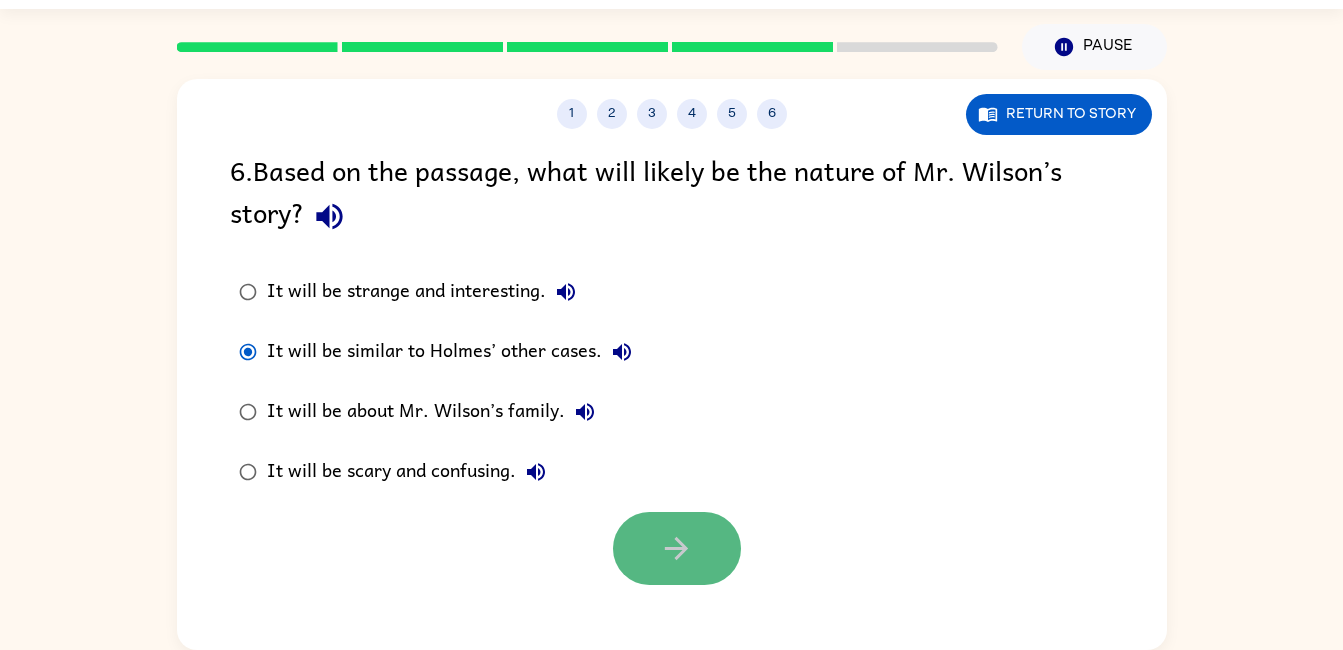 click at bounding box center (677, 548) 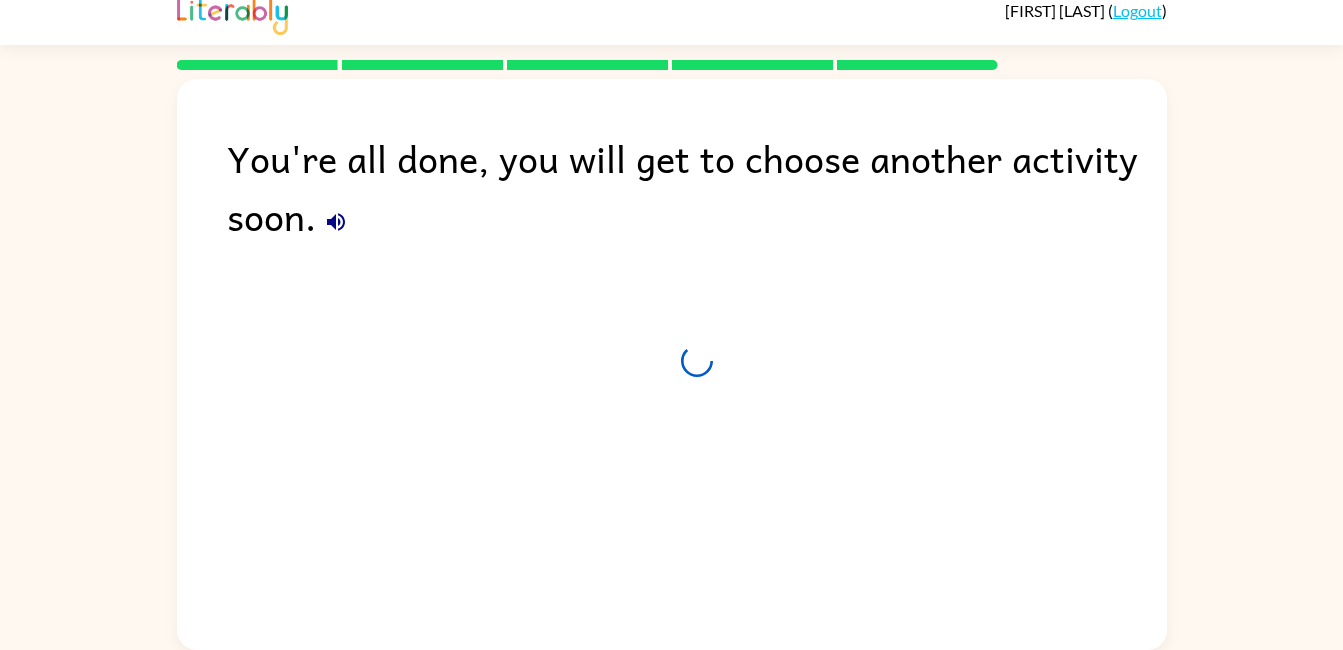 scroll, scrollTop: 17, scrollLeft: 0, axis: vertical 